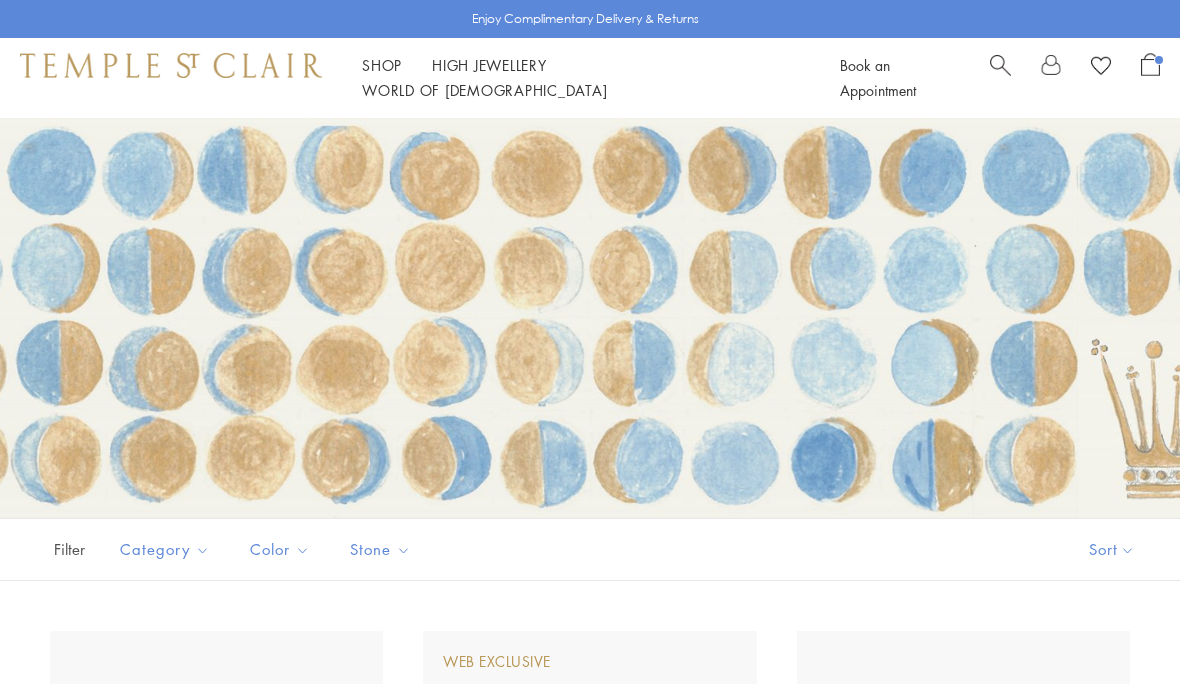 scroll, scrollTop: 9005, scrollLeft: 0, axis: vertical 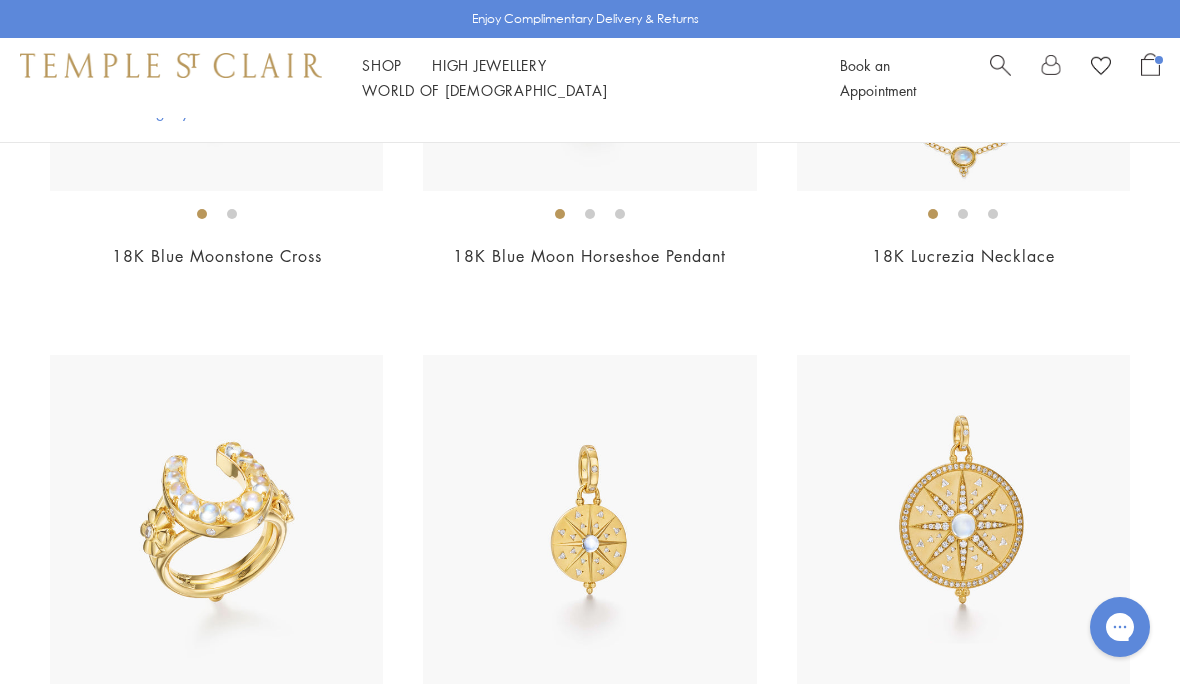 click at bounding box center [216, 521] 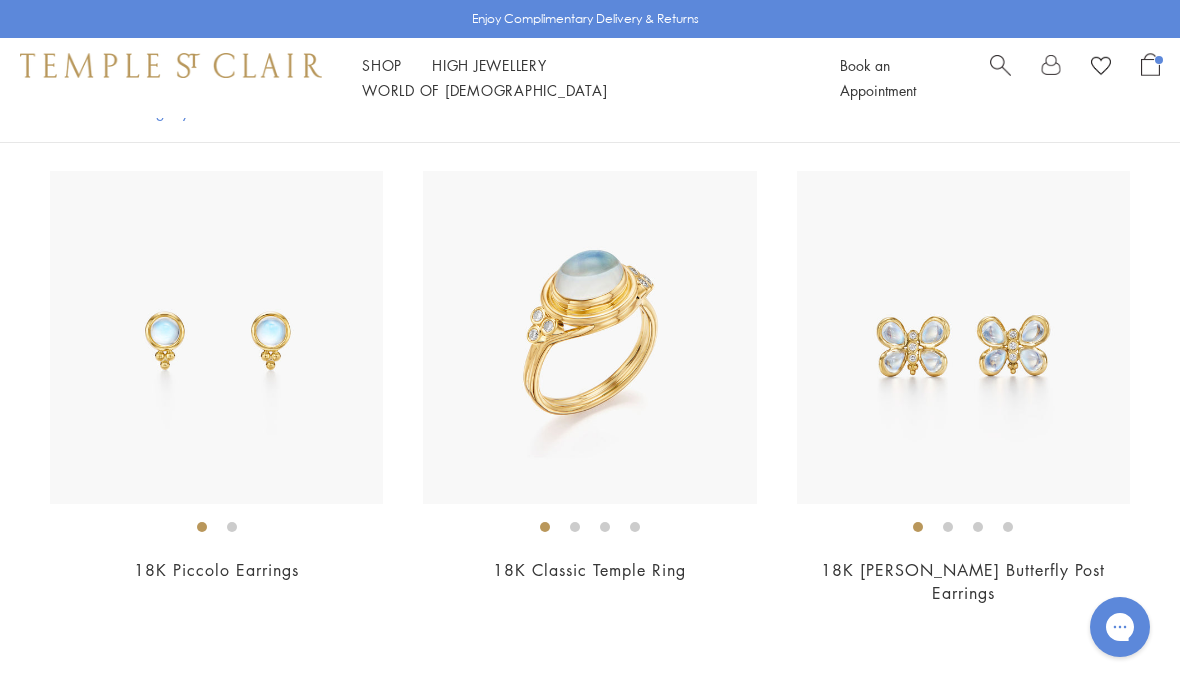 scroll, scrollTop: 957, scrollLeft: 0, axis: vertical 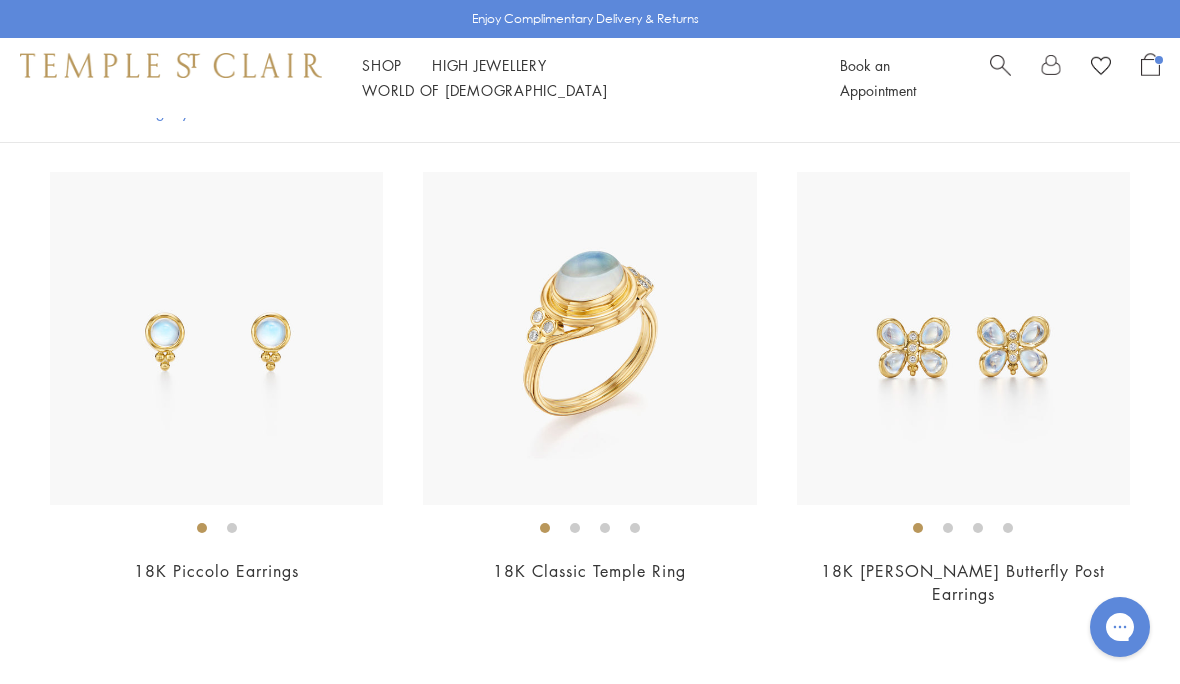 click at bounding box center (589, 338) 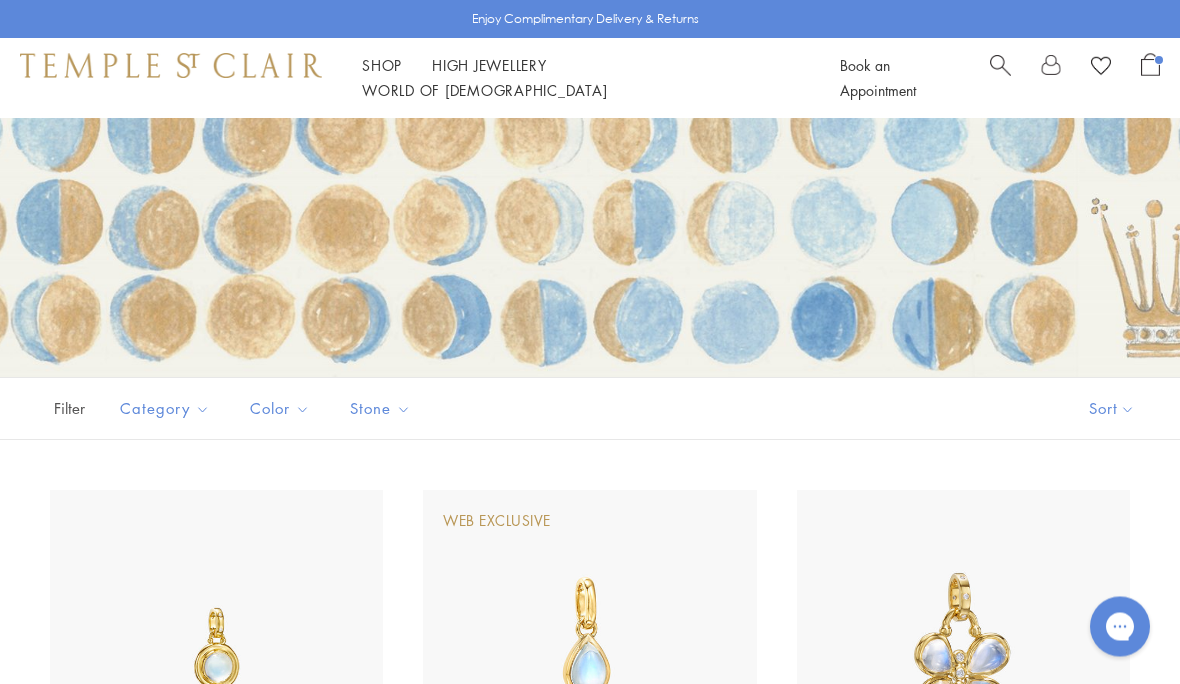 scroll, scrollTop: 0, scrollLeft: 0, axis: both 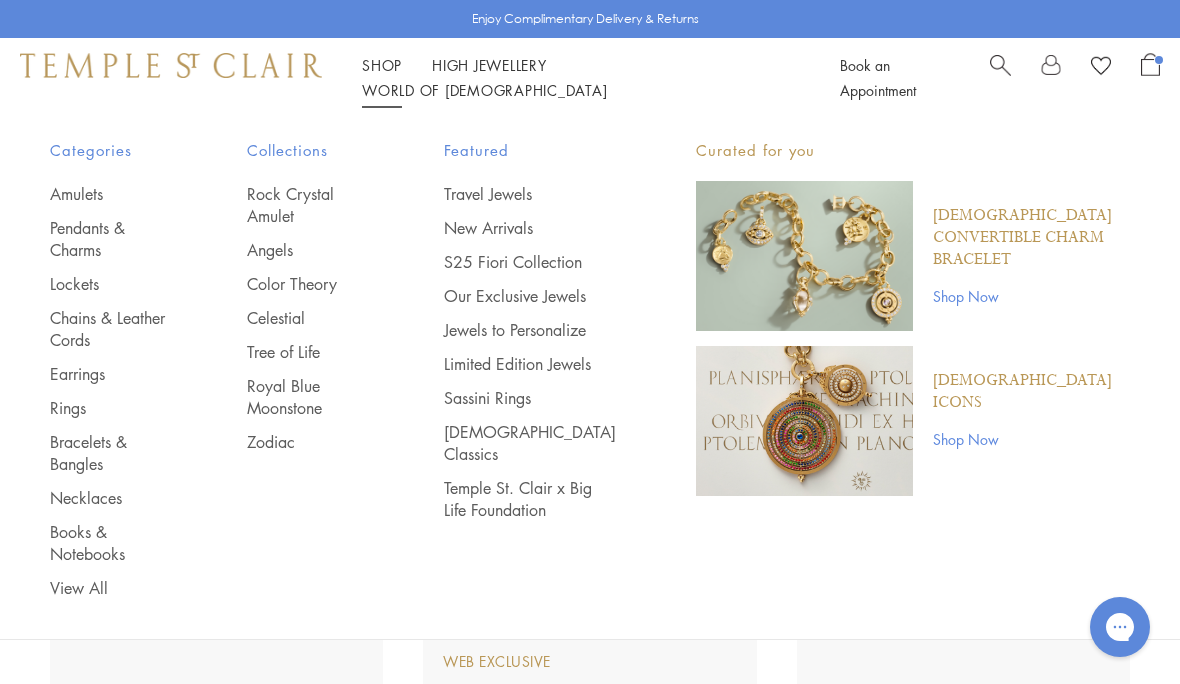 click on "Rings" at bounding box center (108, 408) 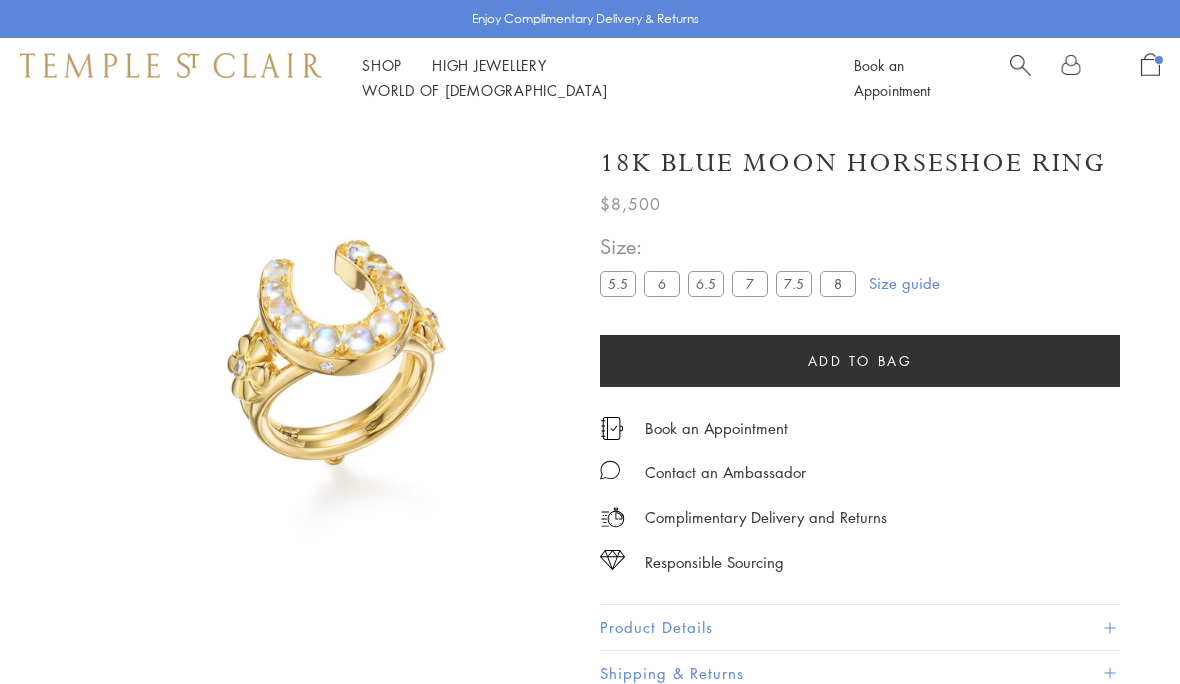 scroll, scrollTop: 18, scrollLeft: 0, axis: vertical 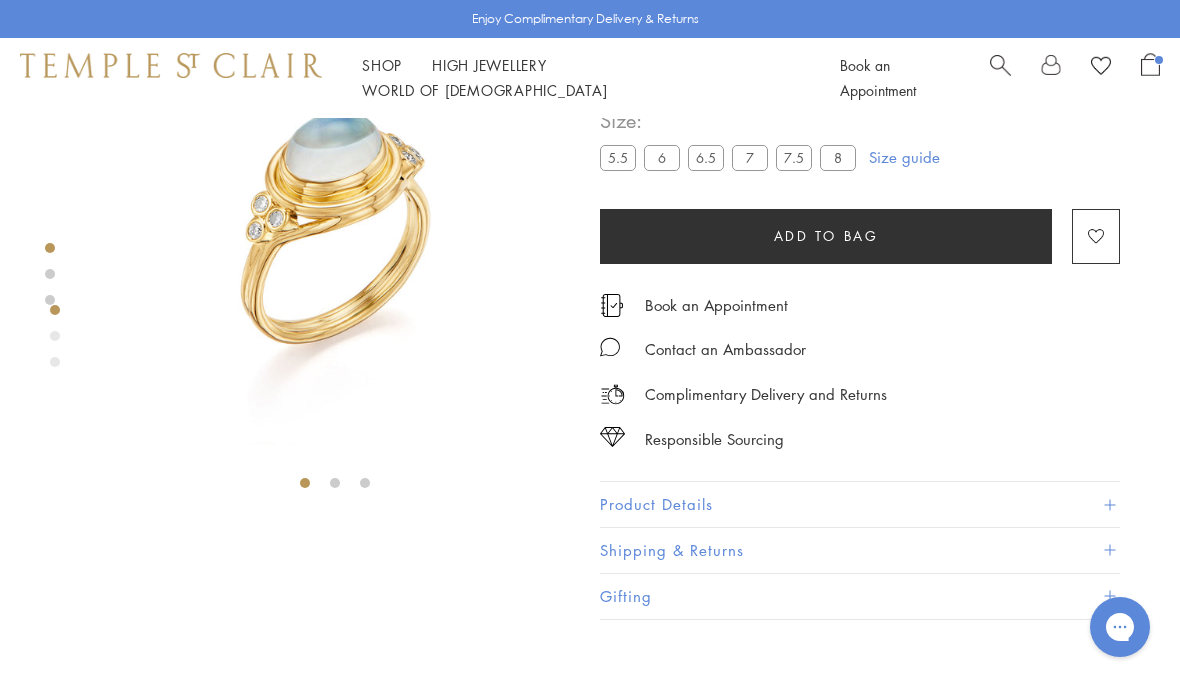 click on "Add to bag" at bounding box center (826, 236) 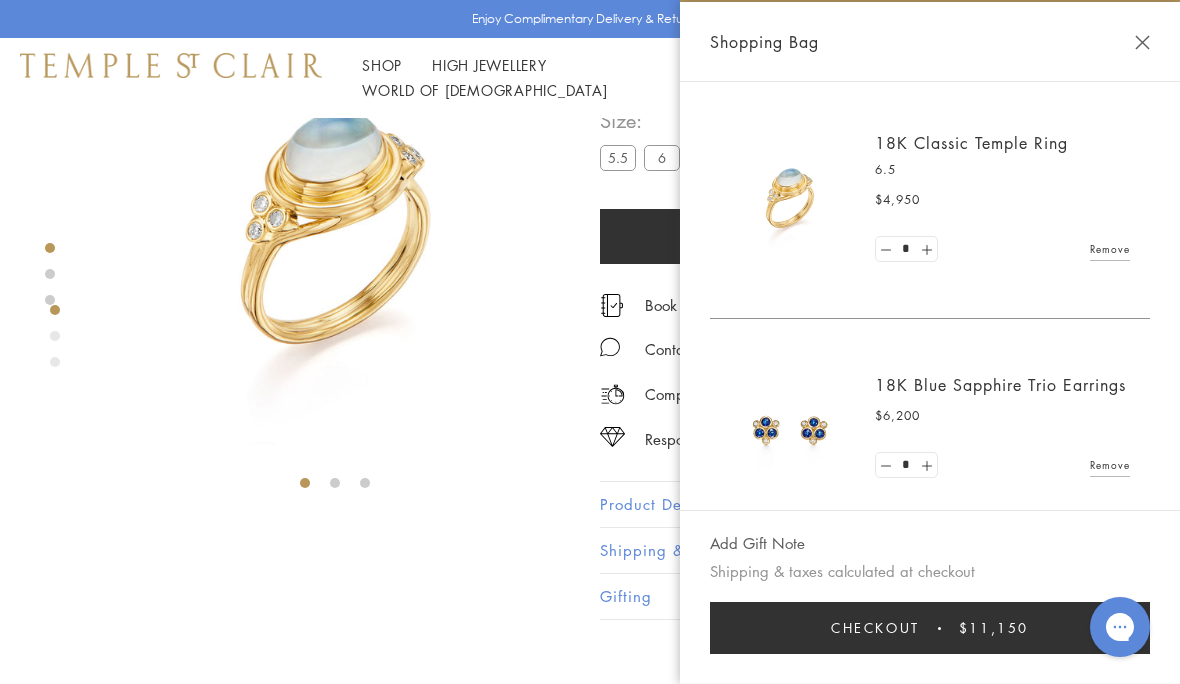 click on "Shopping Bag" at bounding box center (930, 42) 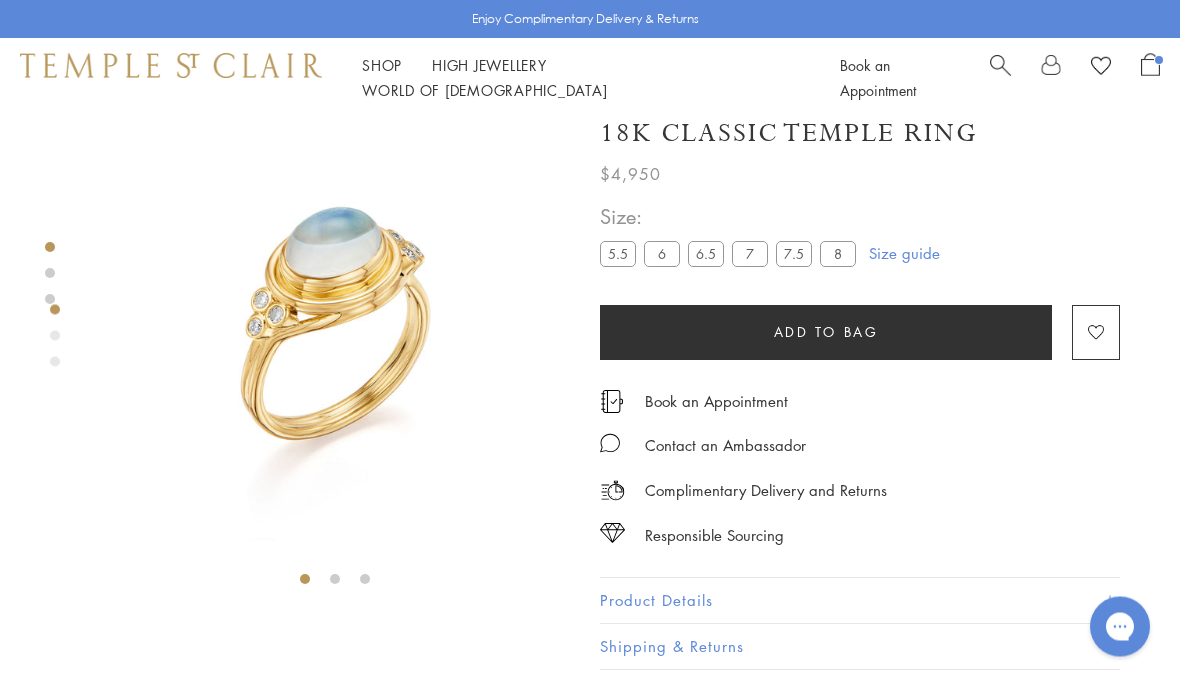 scroll, scrollTop: 0, scrollLeft: 0, axis: both 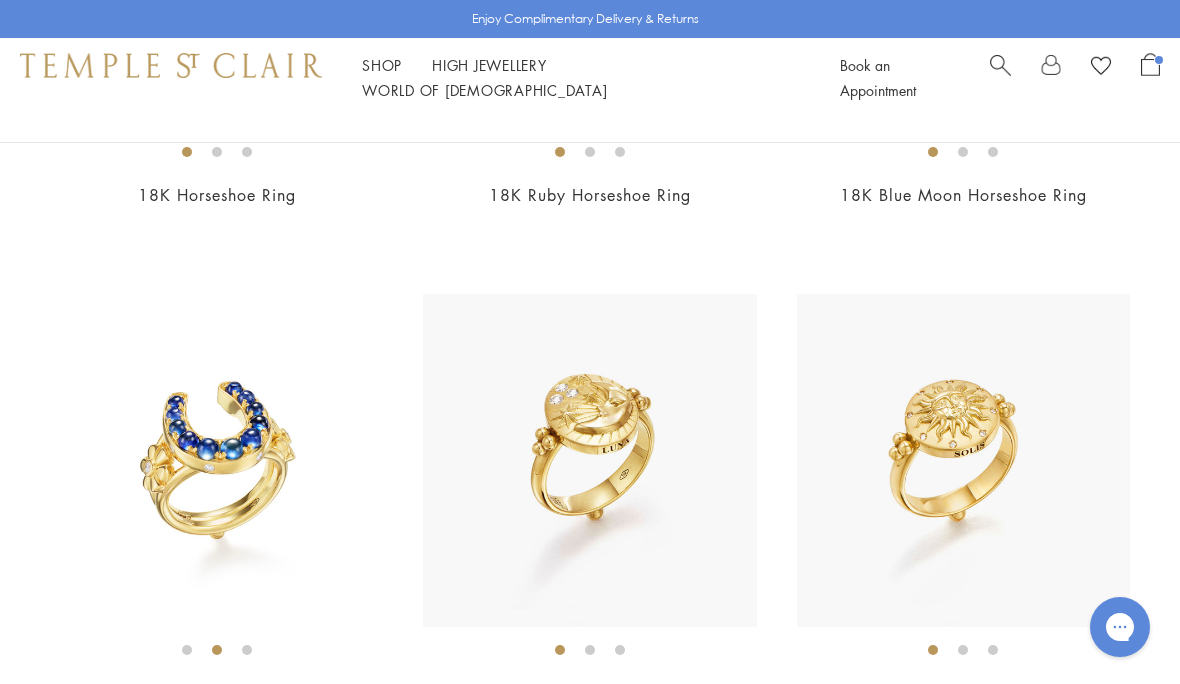 click at bounding box center (216, 460) 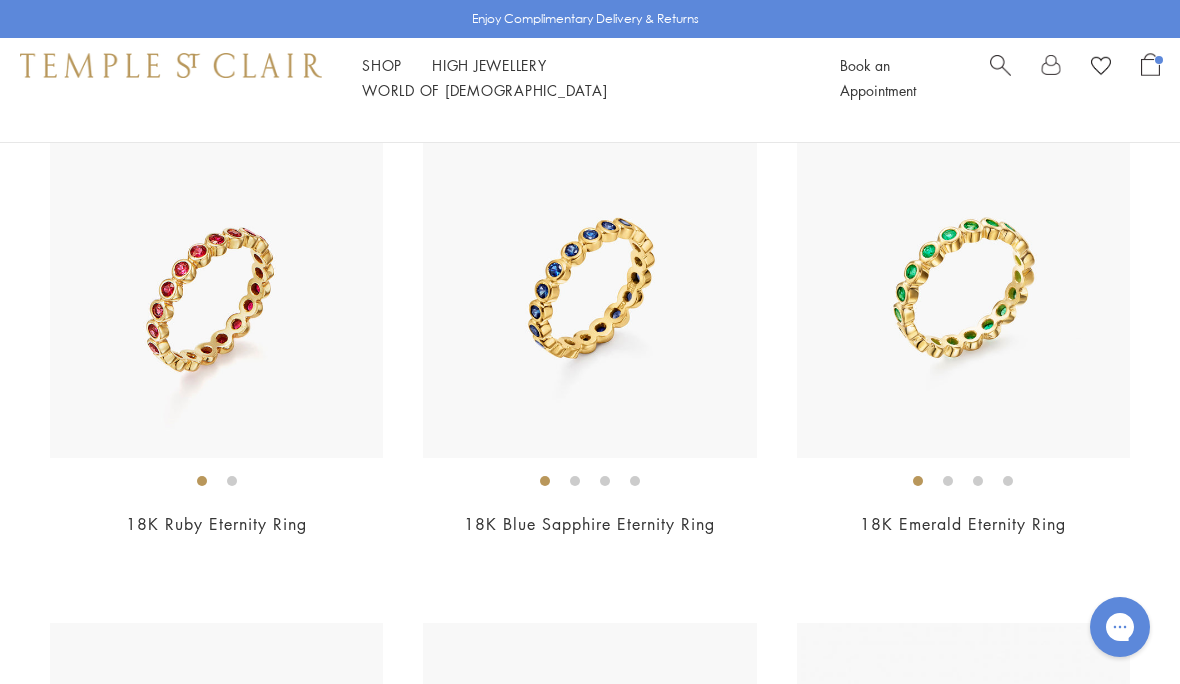 scroll, scrollTop: 7216, scrollLeft: 0, axis: vertical 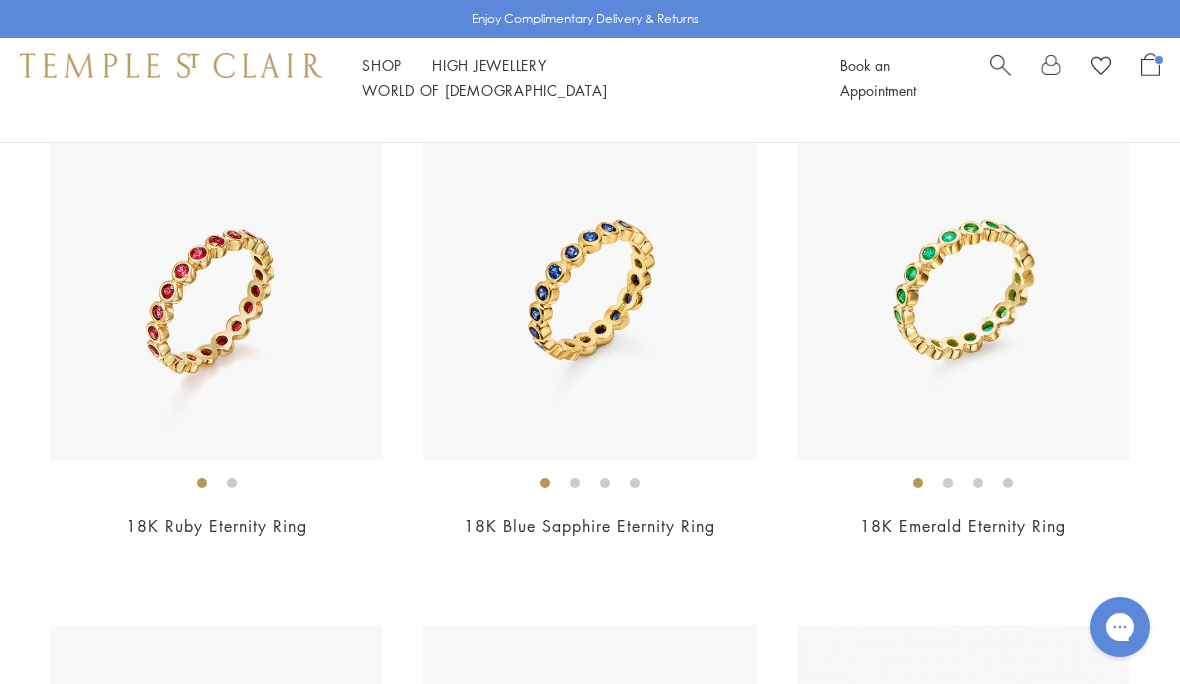 click at bounding box center (589, 292) 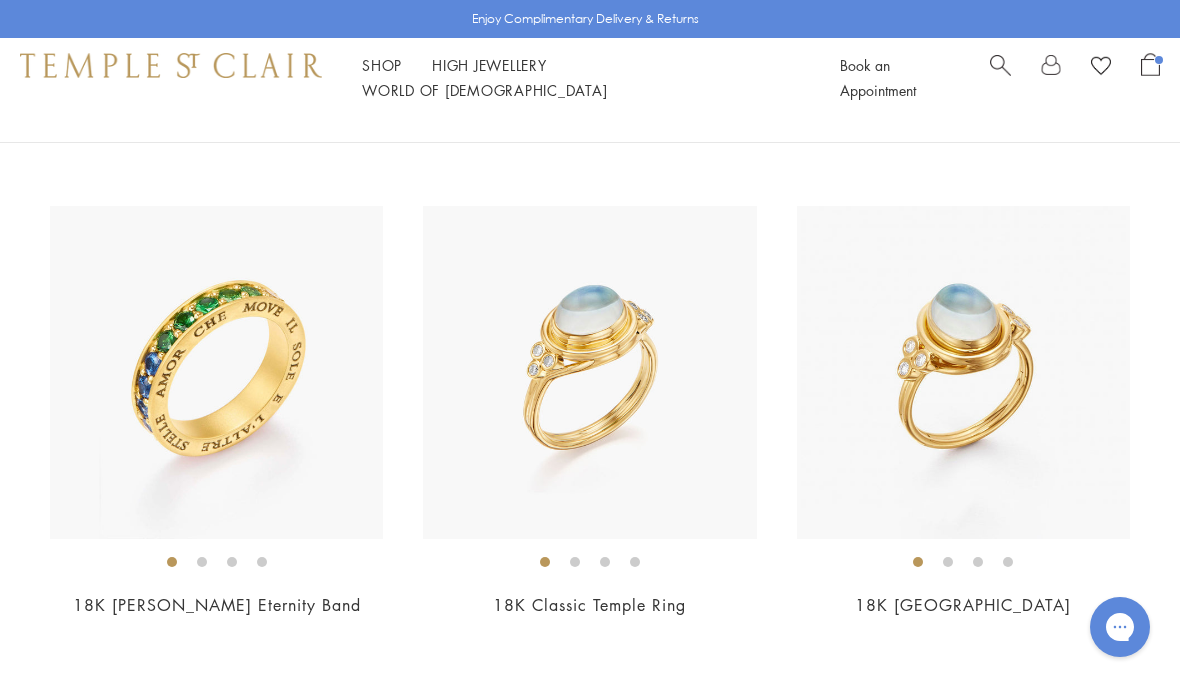 scroll, scrollTop: 7634, scrollLeft: 0, axis: vertical 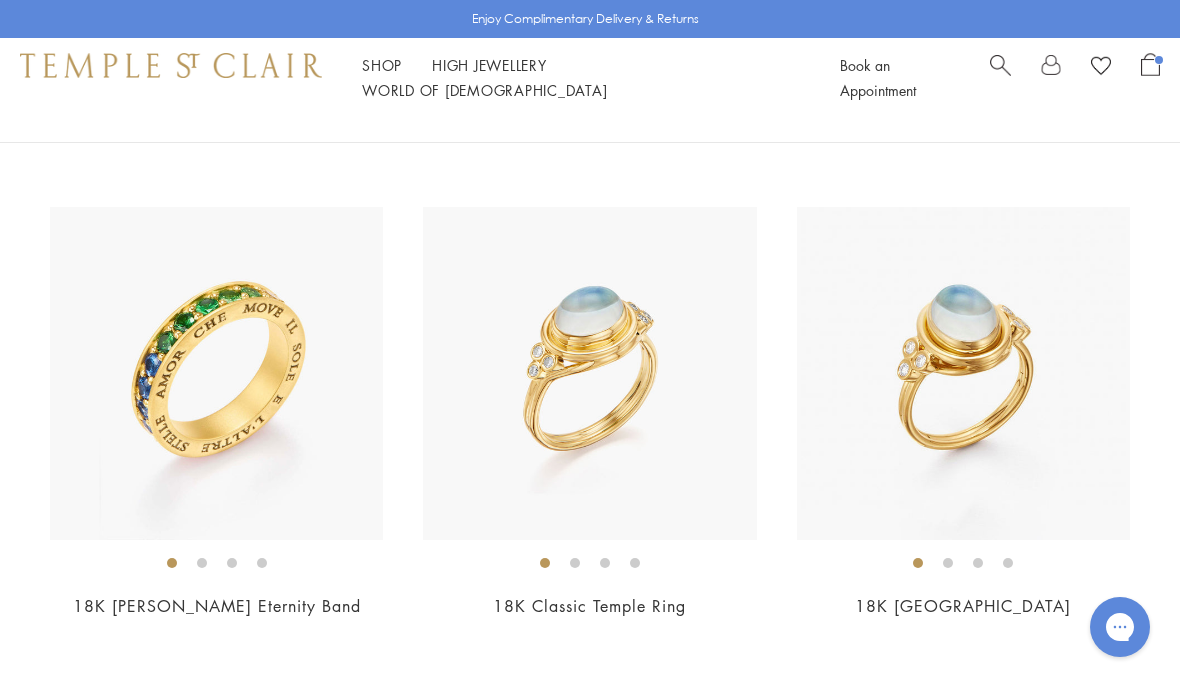 click at bounding box center (589, 373) 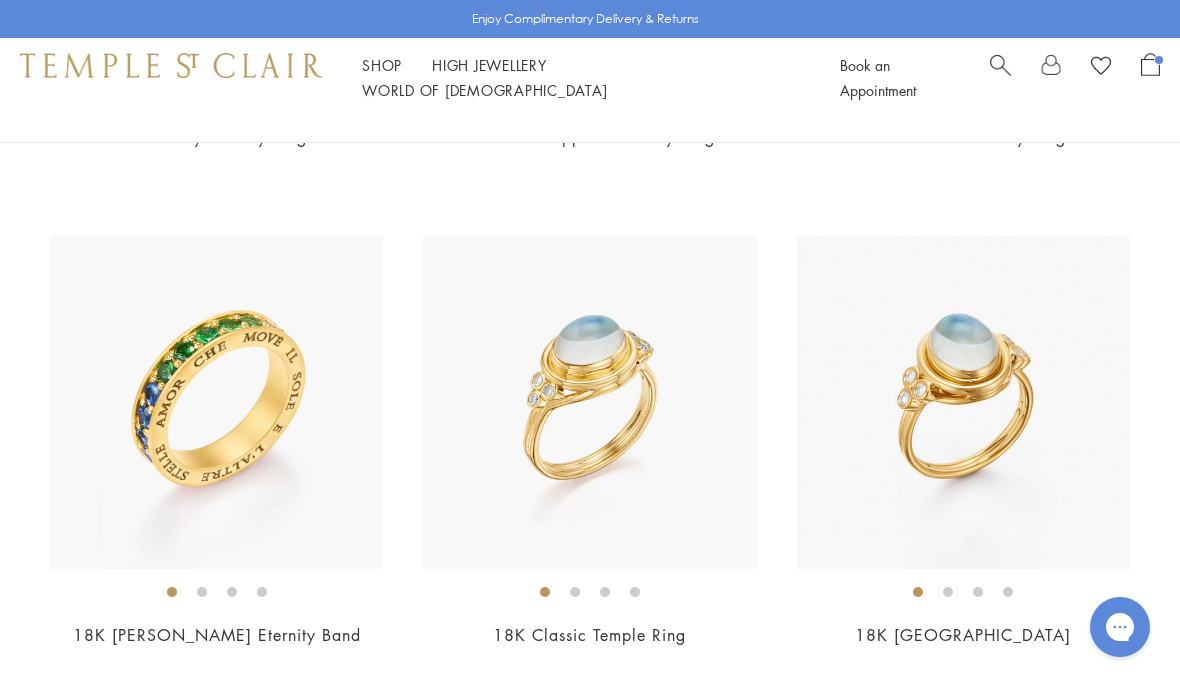 click on "2" at bounding box center [591, 821] 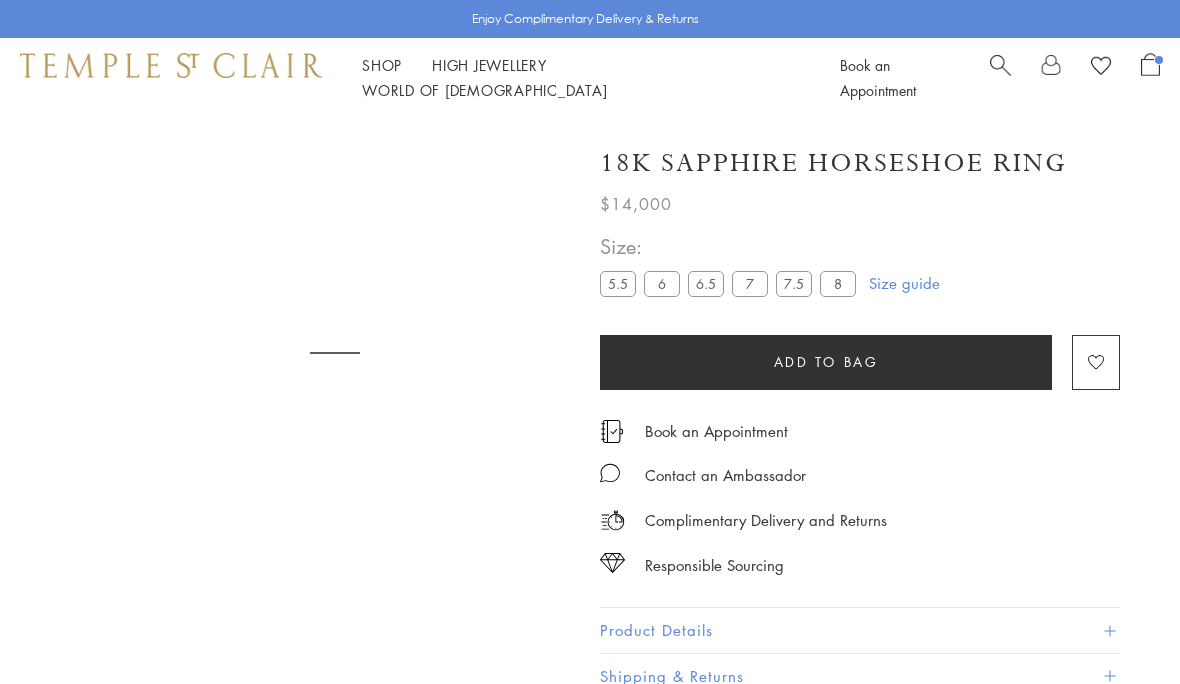 scroll, scrollTop: 0, scrollLeft: 0, axis: both 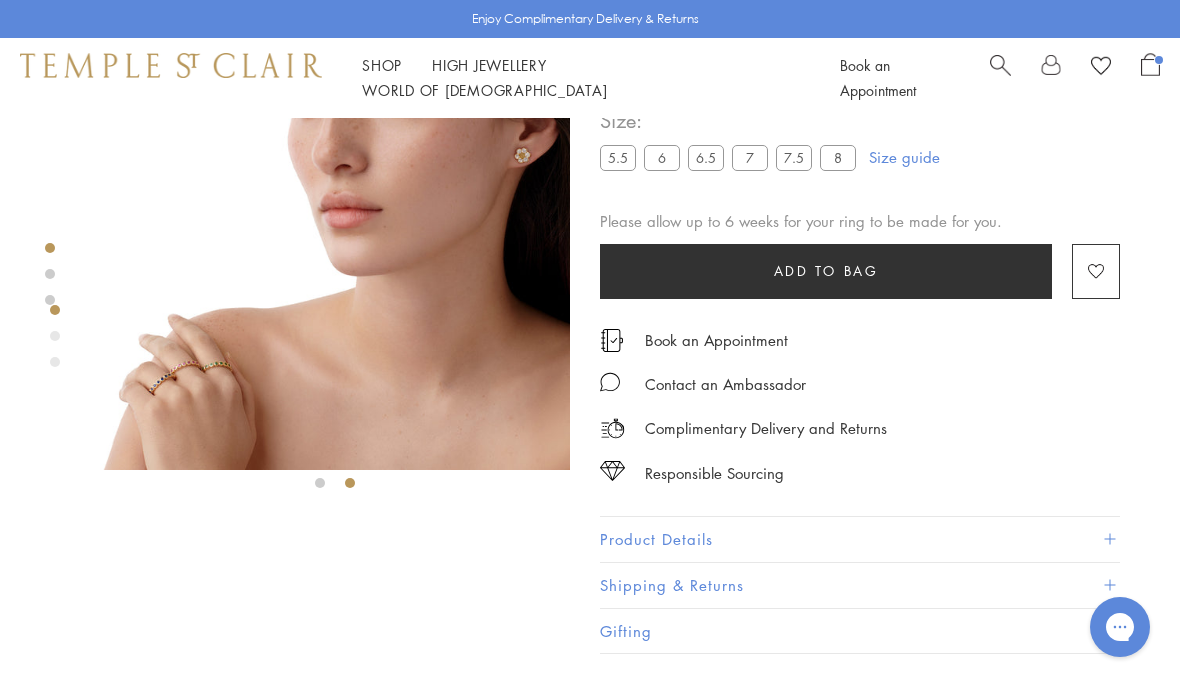 click on "Product Details" at bounding box center [860, 539] 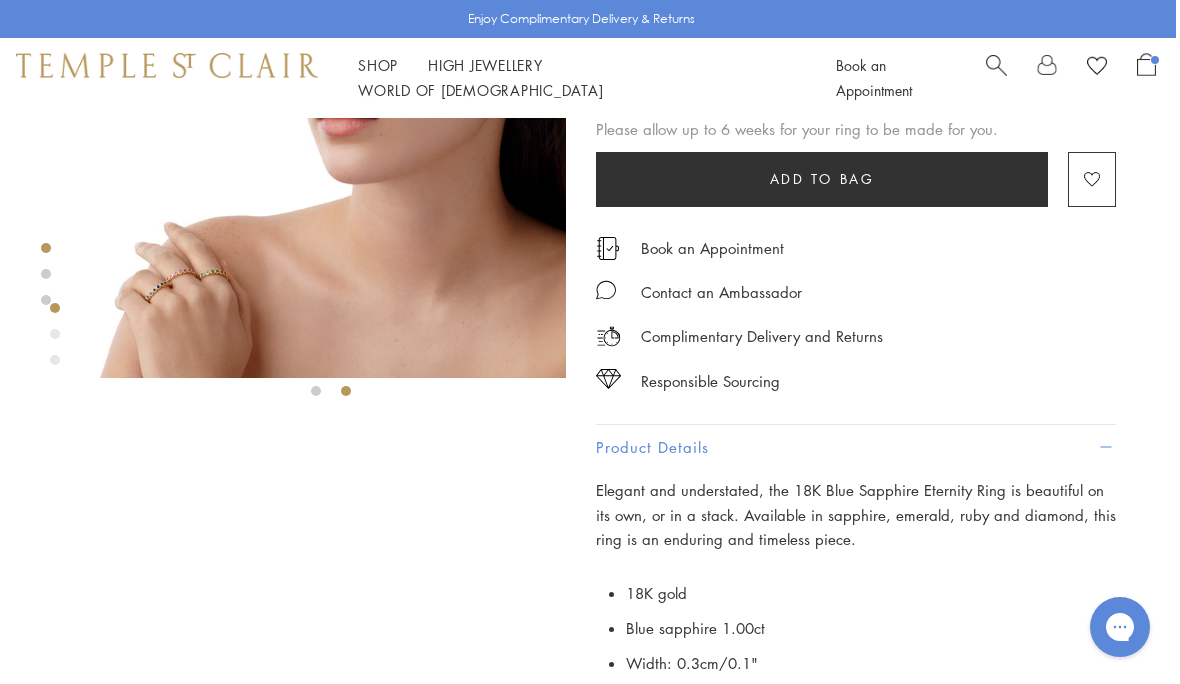 scroll, scrollTop: 208, scrollLeft: 4, axis: both 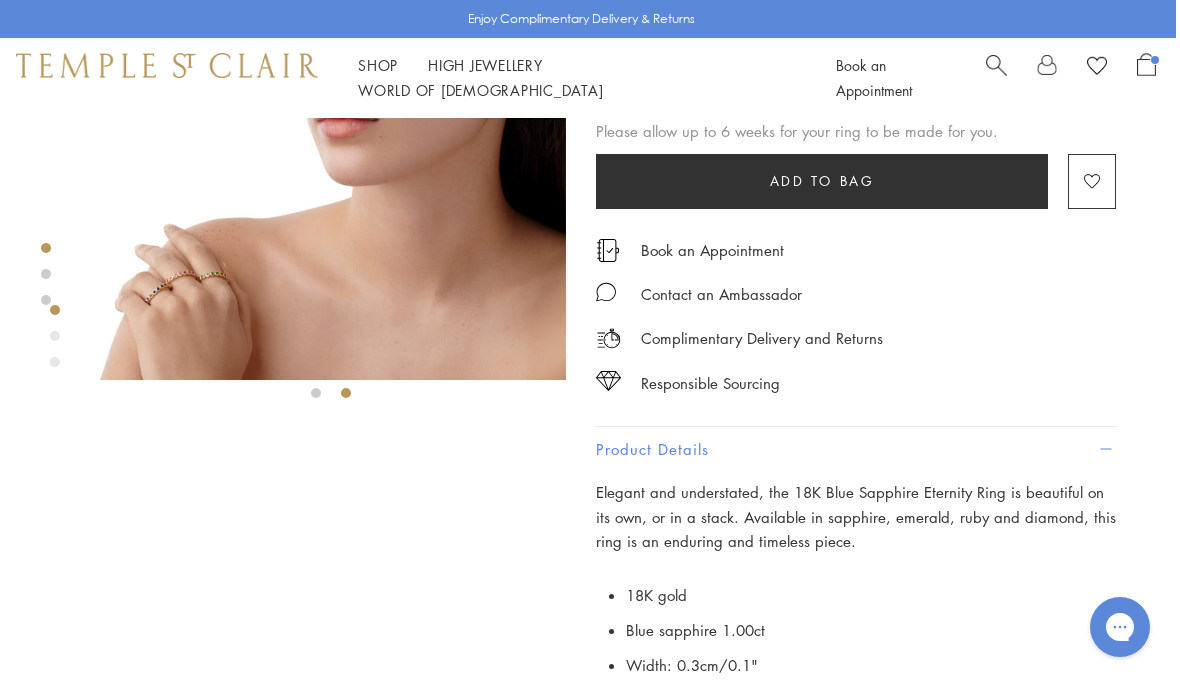click at bounding box center [331, 145] 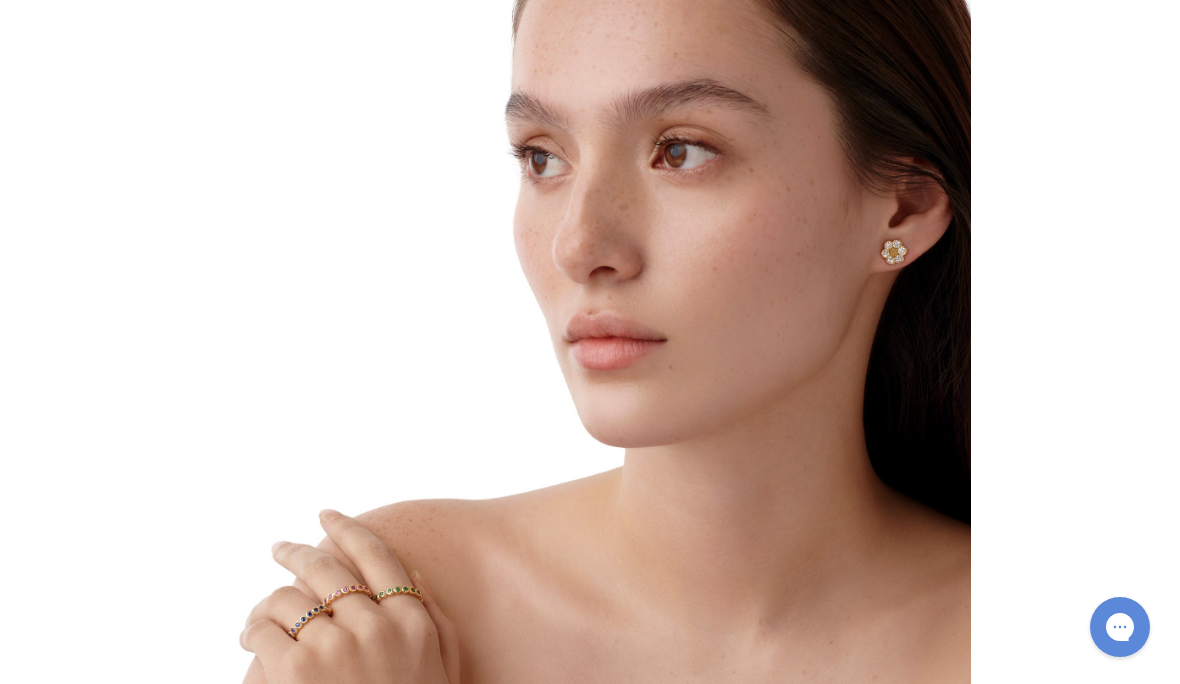 scroll, scrollTop: 286, scrollLeft: 4, axis: both 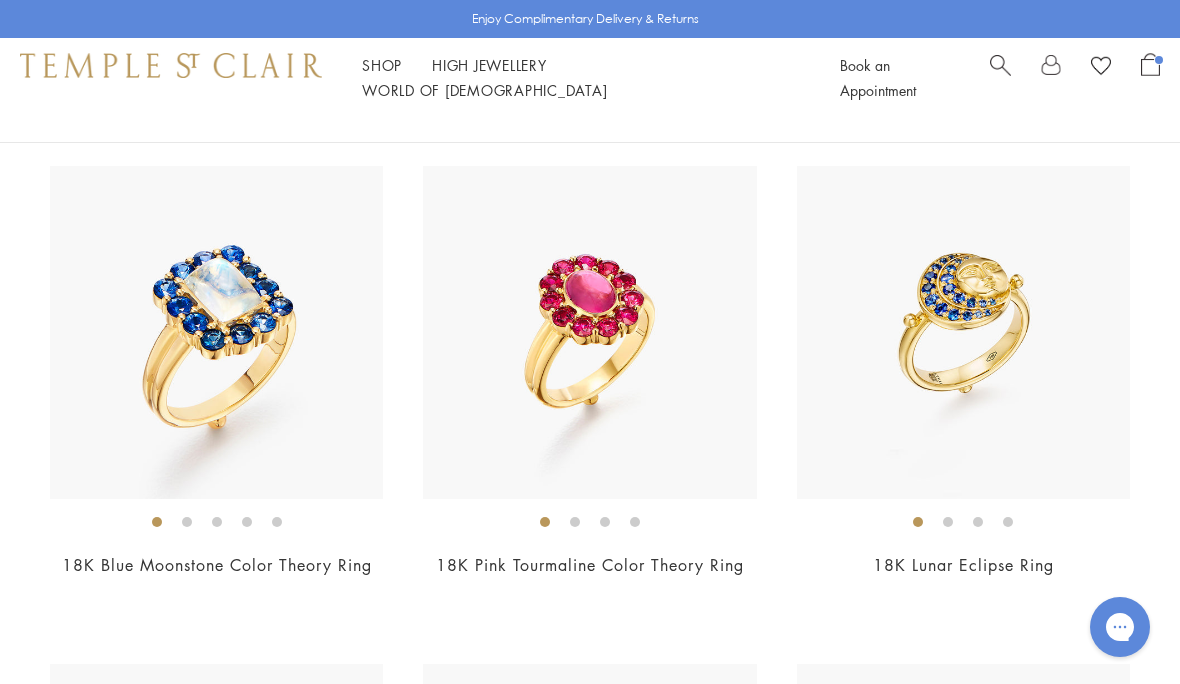 click on "18K Blue Moonstone Color Theory Ring
$7,000" at bounding box center (216, 385) 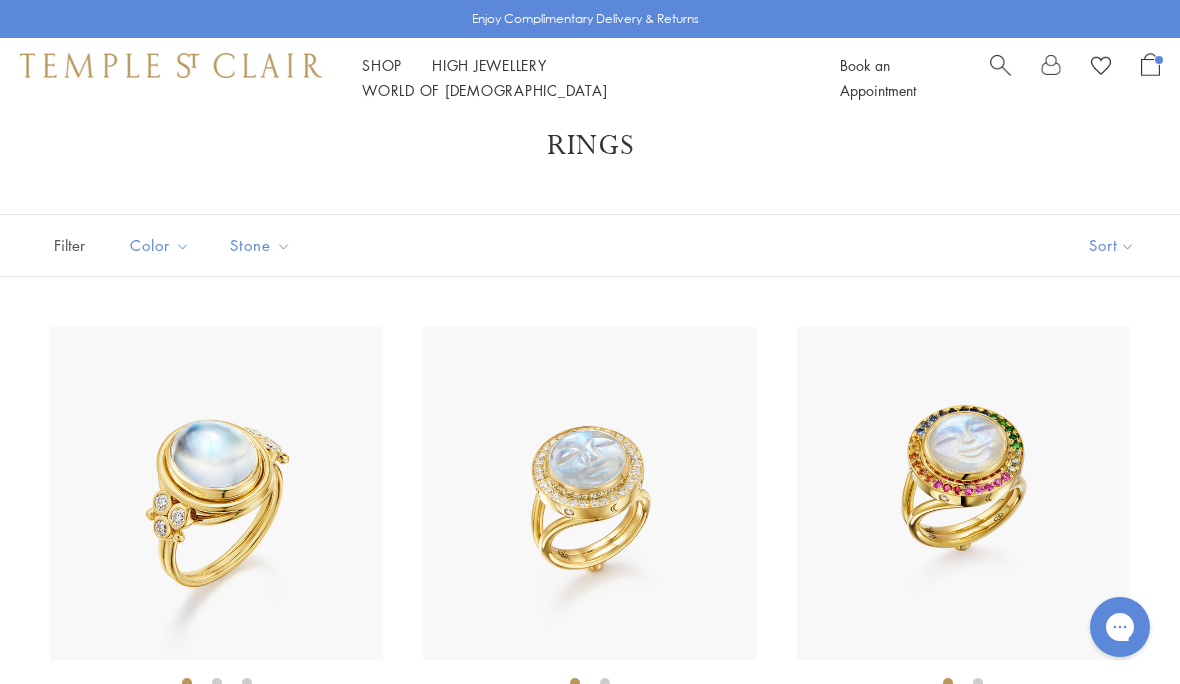 scroll, scrollTop: 0, scrollLeft: 0, axis: both 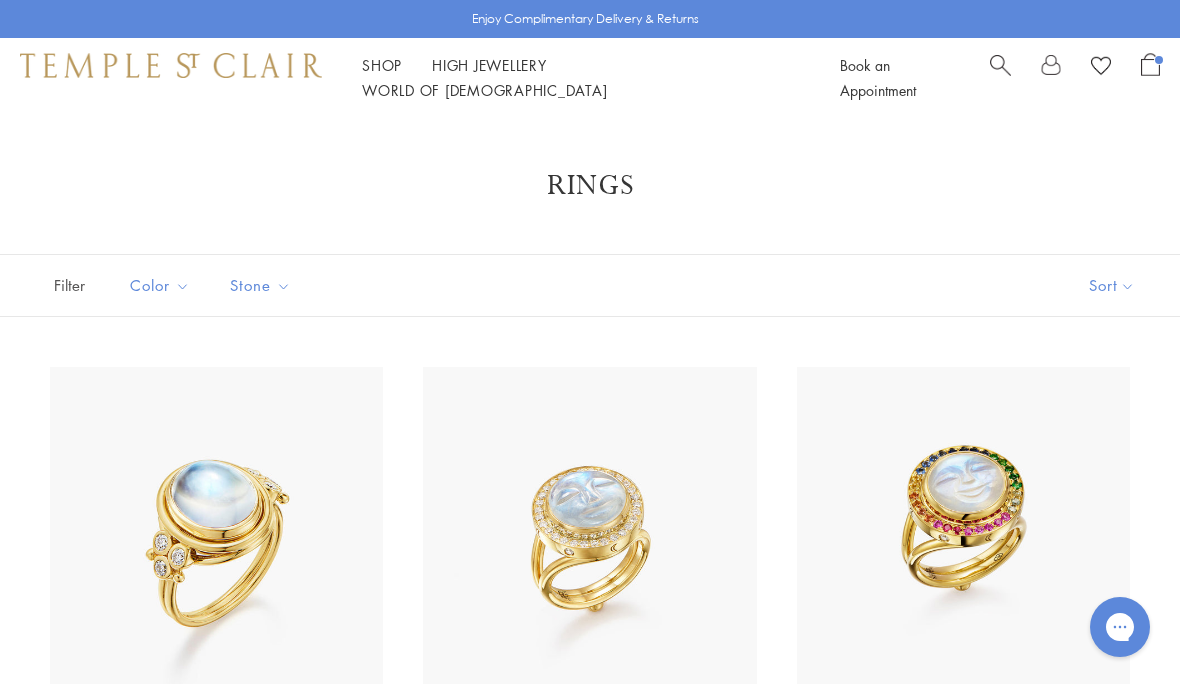click on "Filter" at bounding box center [50, 285] 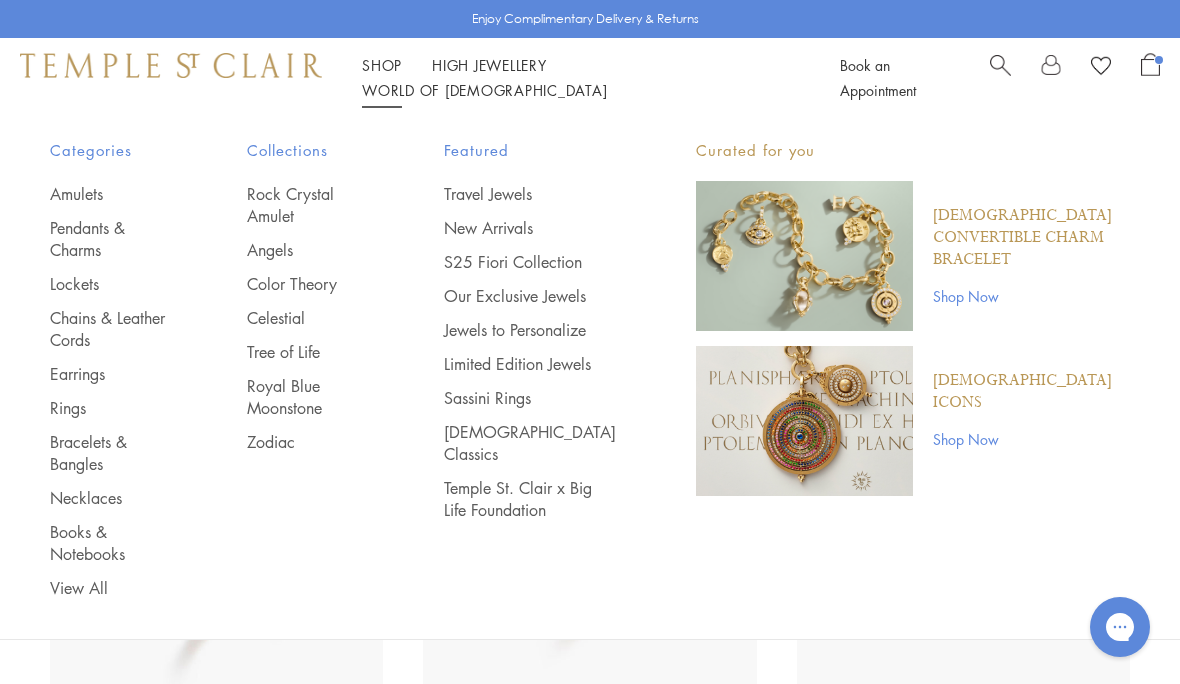 click on "Shop Shop
Categories Amulets   Pendants & Charms   Lockets   Chains & Leather Cords   Earrings   Rings   Bracelets & Bangles   Necklaces   Books & Notebooks   View All   Collections Rock Crystal Amulet   Angels   Color Theory   Celestial   Tree of Life   Royal Blue Moonstone   Zodiac   Featured Travel Jewels   New Arrivals   S25 Fiori Collection   Our Exclusive Jewels   Jewels to Personalize   Limited Edition Jewels   Sassini Rings   Temple Classics   Temple St. Clair x Big Life Foundation    Curated for you
Temple Convertible Charm Bracelet Shop Now" at bounding box center (590, 78) 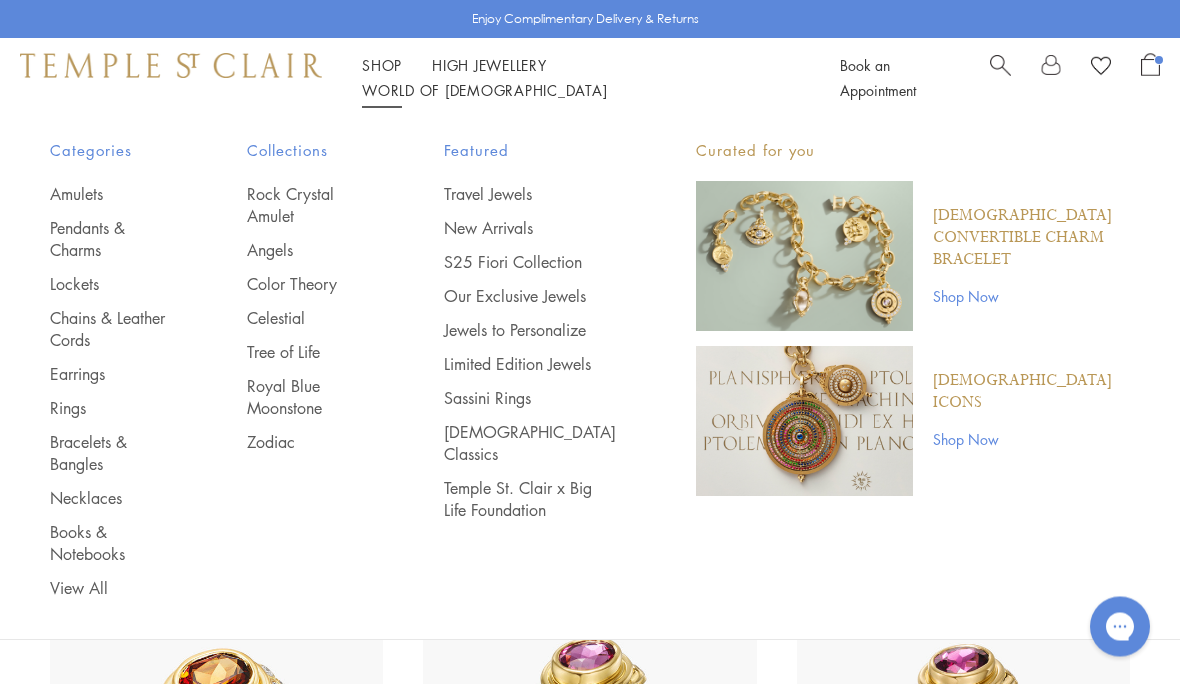 click on "Limited Edition
18K Pink Tourmaline Temple Ring
$6,000" at bounding box center (569, 778) 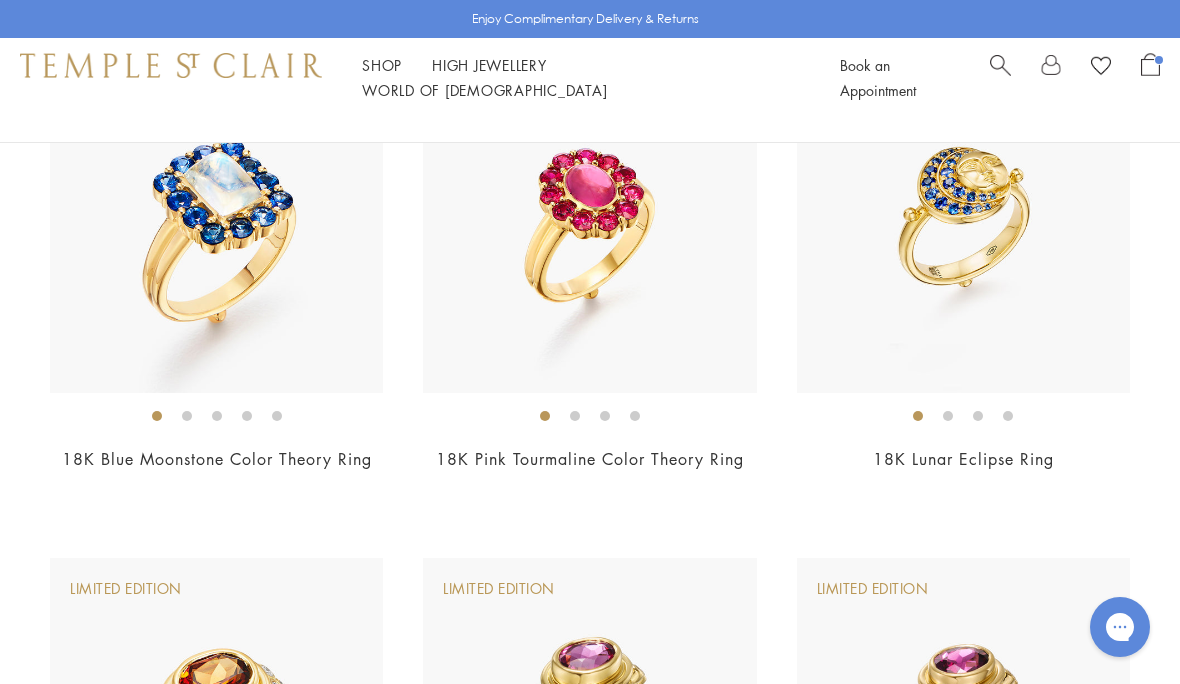 click at bounding box center (216, 226) 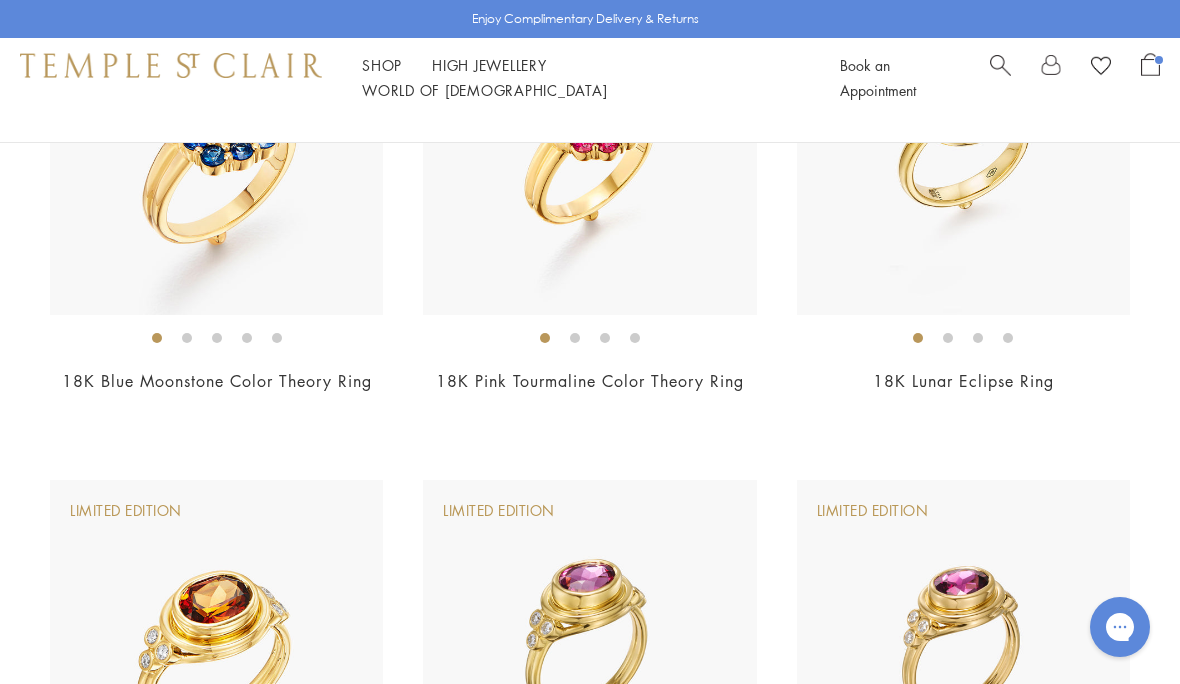 scroll, scrollTop: 705, scrollLeft: 0, axis: vertical 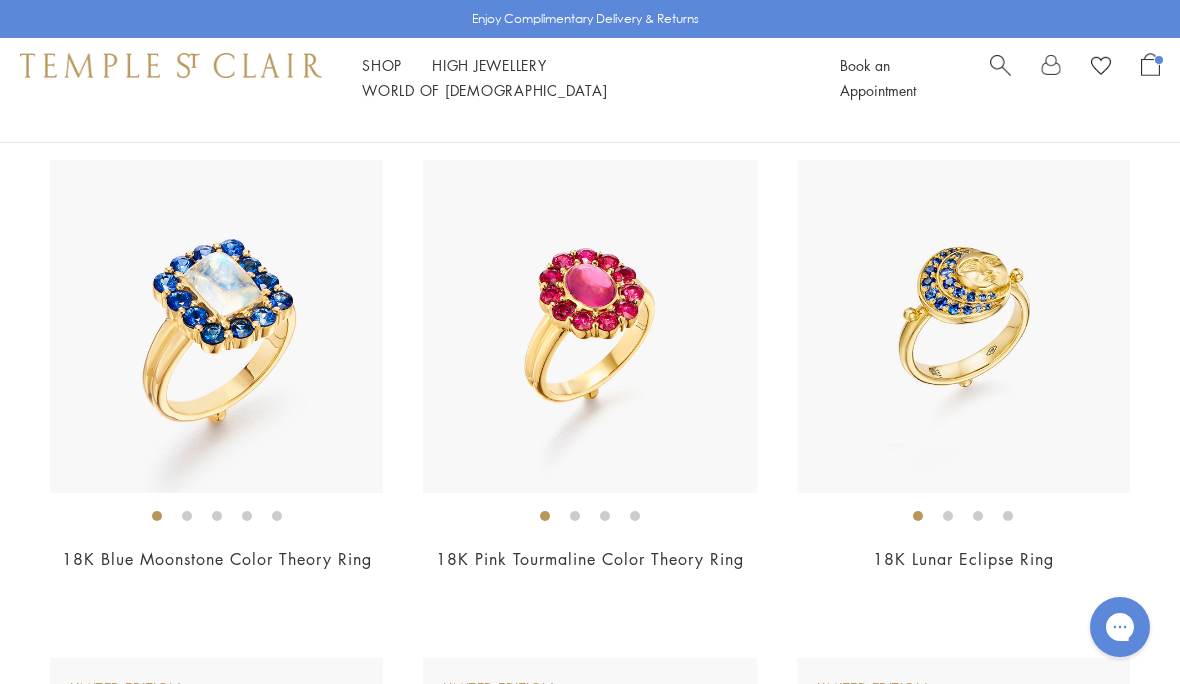 click on "Shop Shop" at bounding box center [382, 65] 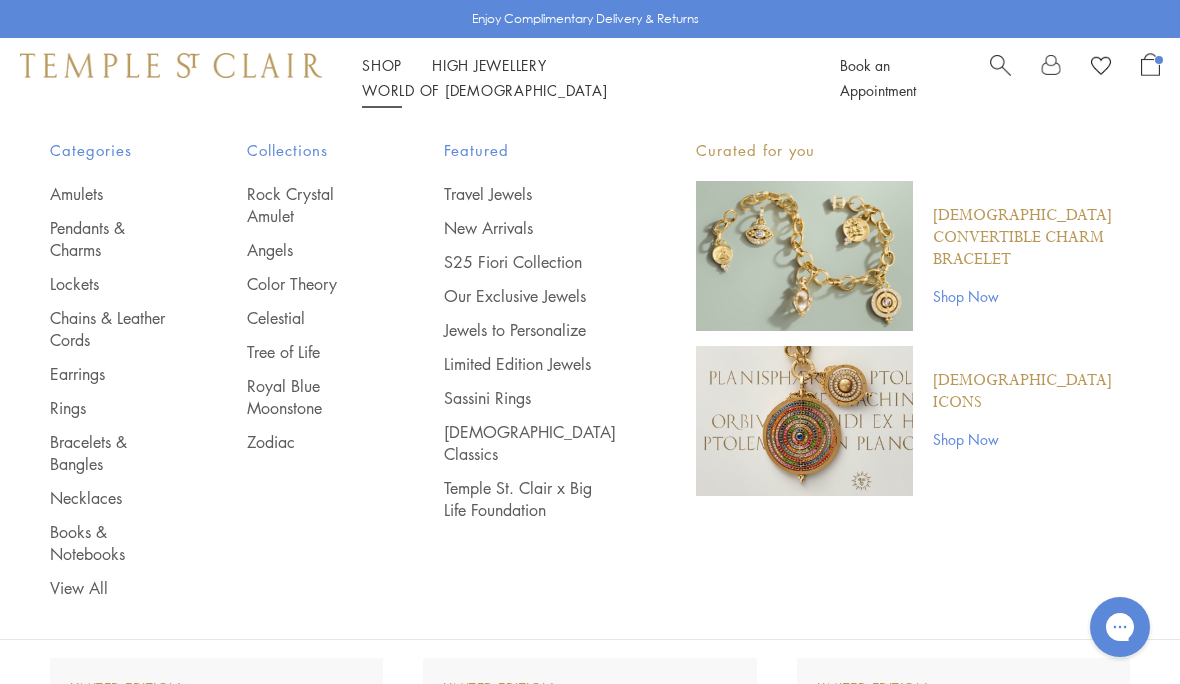 scroll, scrollTop: 0, scrollLeft: 0, axis: both 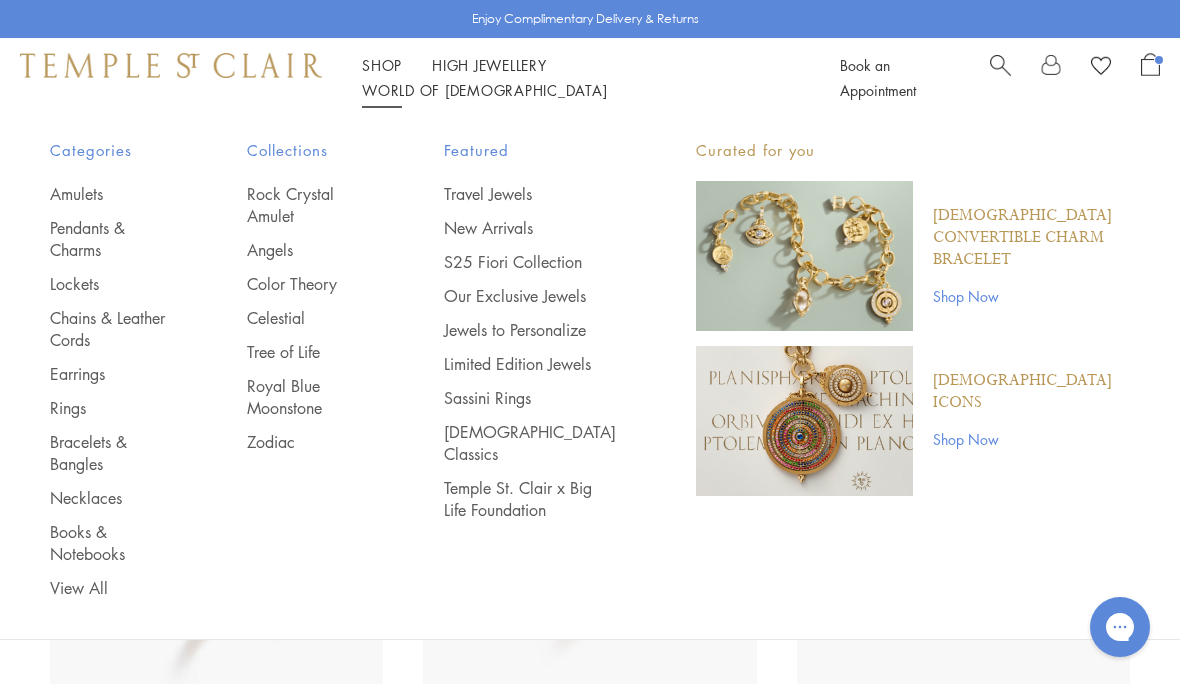 click on "Royal Blue Moonstone" at bounding box center (305, 397) 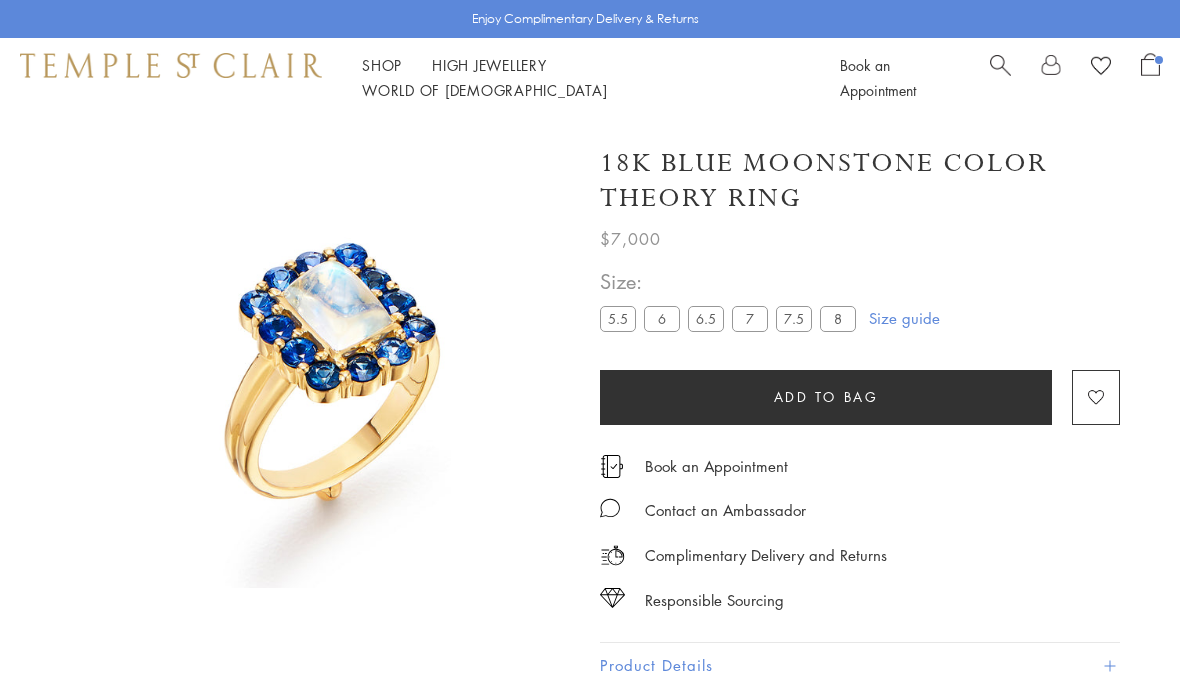 scroll, scrollTop: 0, scrollLeft: 0, axis: both 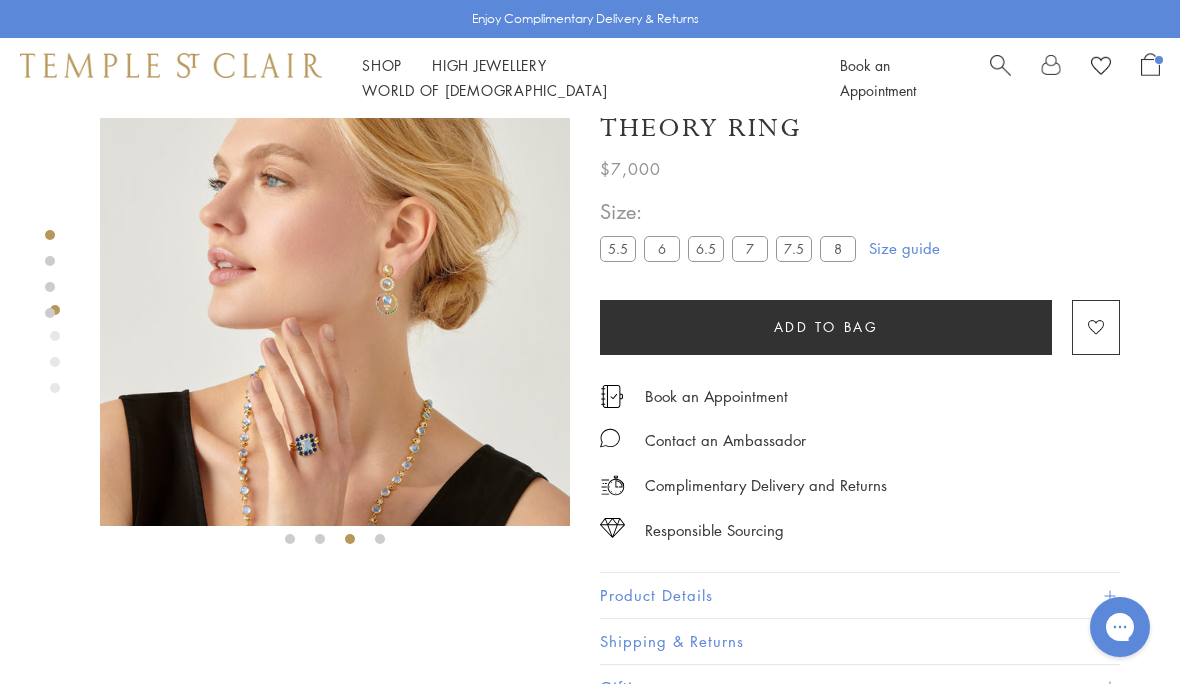click on "7" at bounding box center [750, 248] 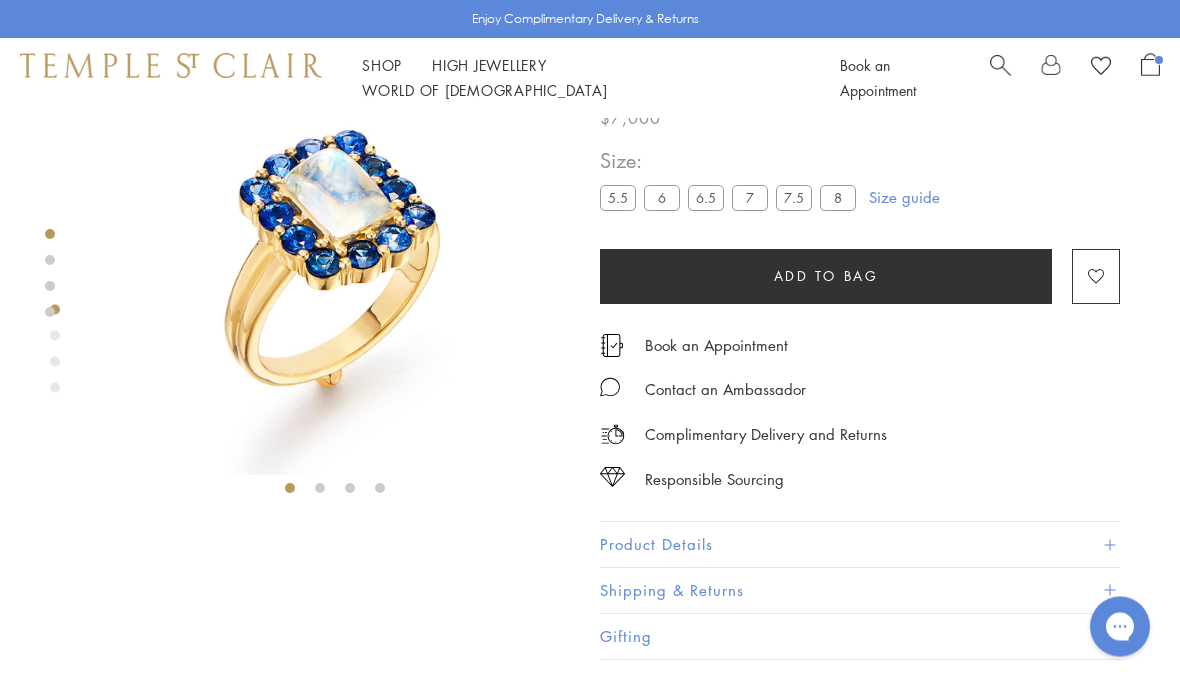 scroll, scrollTop: 118, scrollLeft: 0, axis: vertical 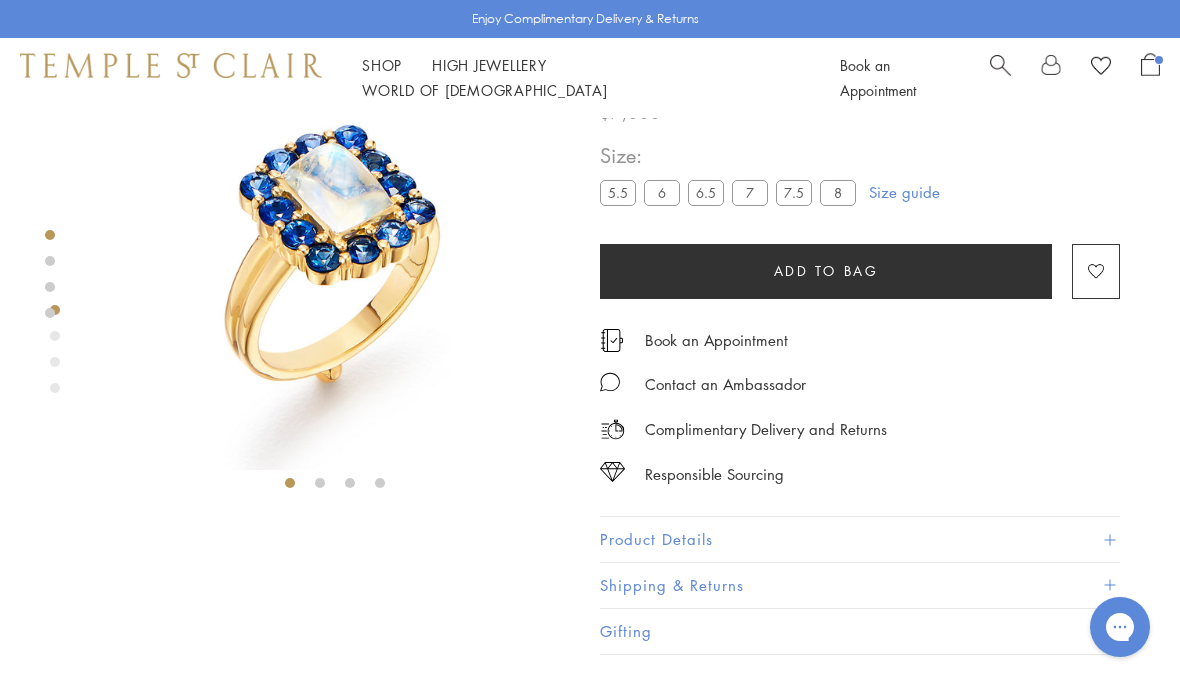 click on "Add to bag" at bounding box center [826, 271] 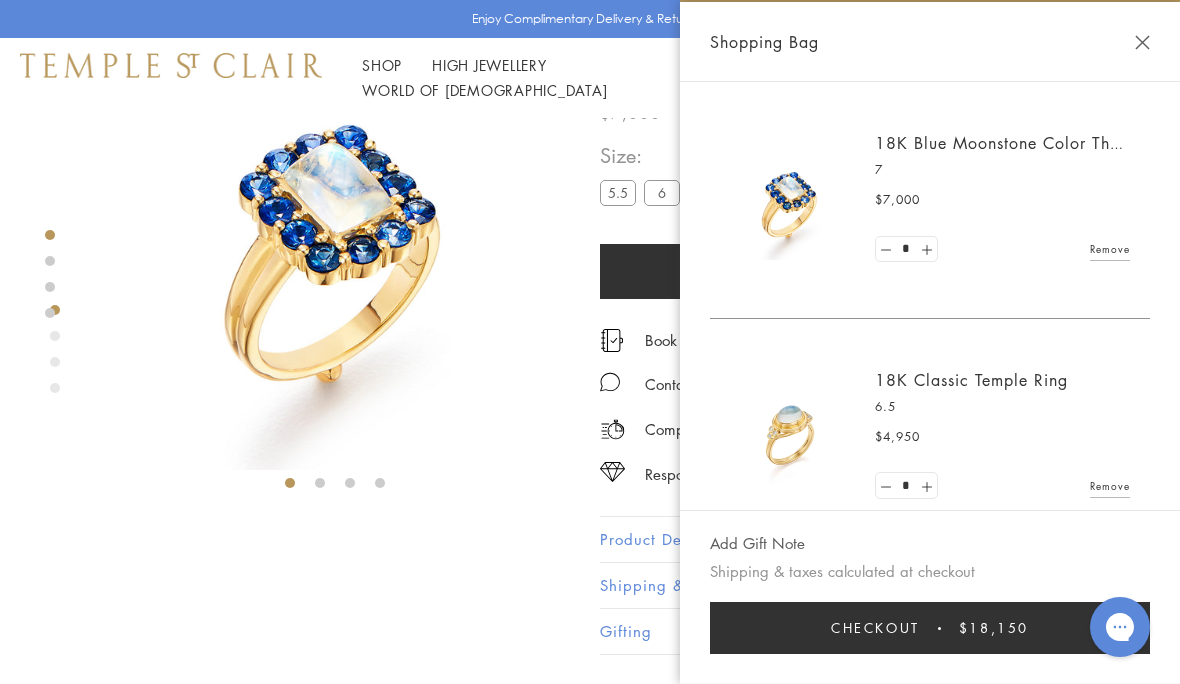 click at bounding box center (1142, 42) 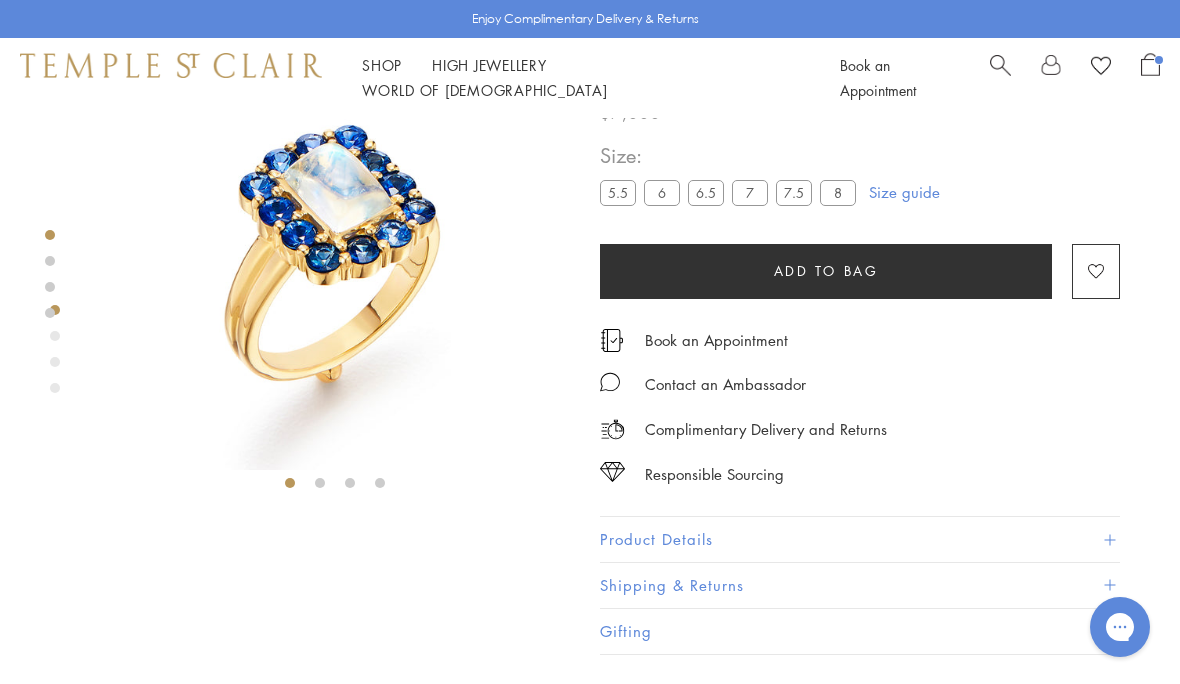 scroll, scrollTop: 0, scrollLeft: 0, axis: both 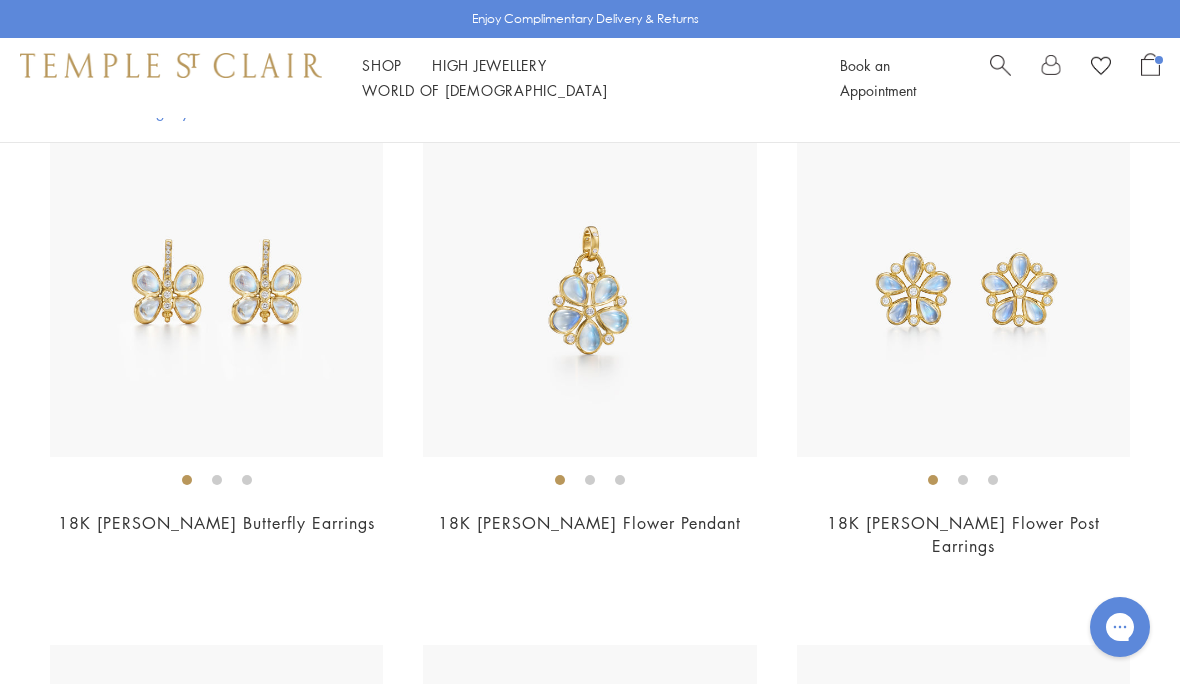 click on "18K Luna Flower Post Earrings
$4,250" at bounding box center (963, 354) 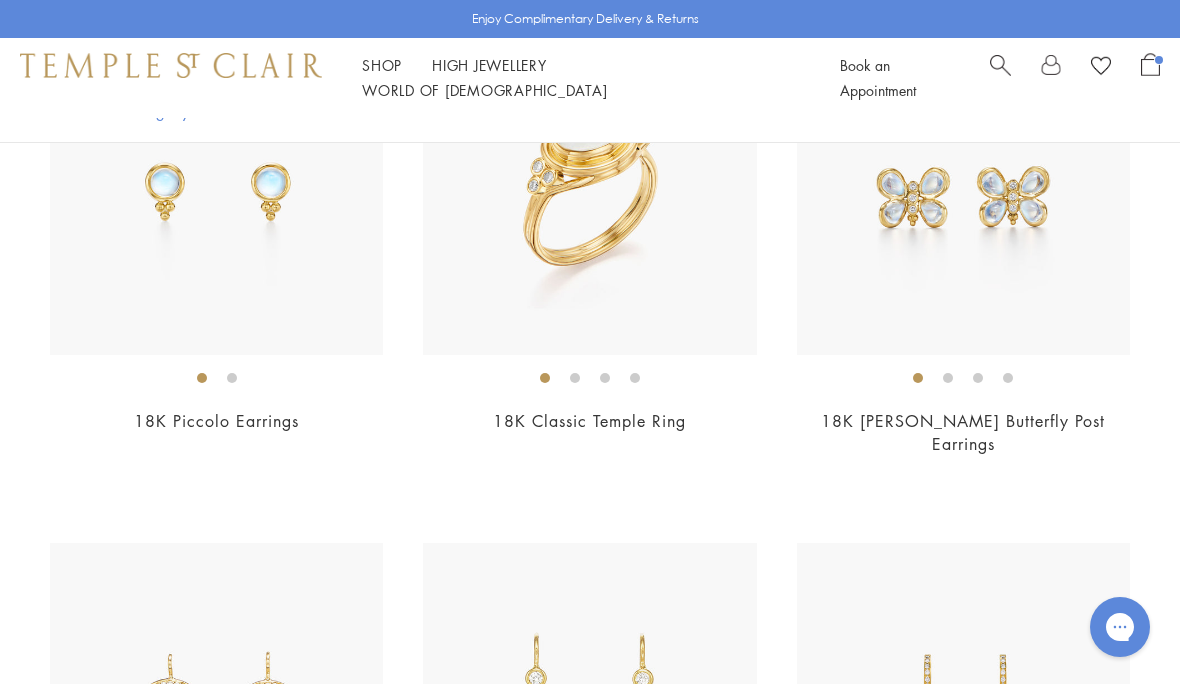 scroll, scrollTop: 1071, scrollLeft: 0, axis: vertical 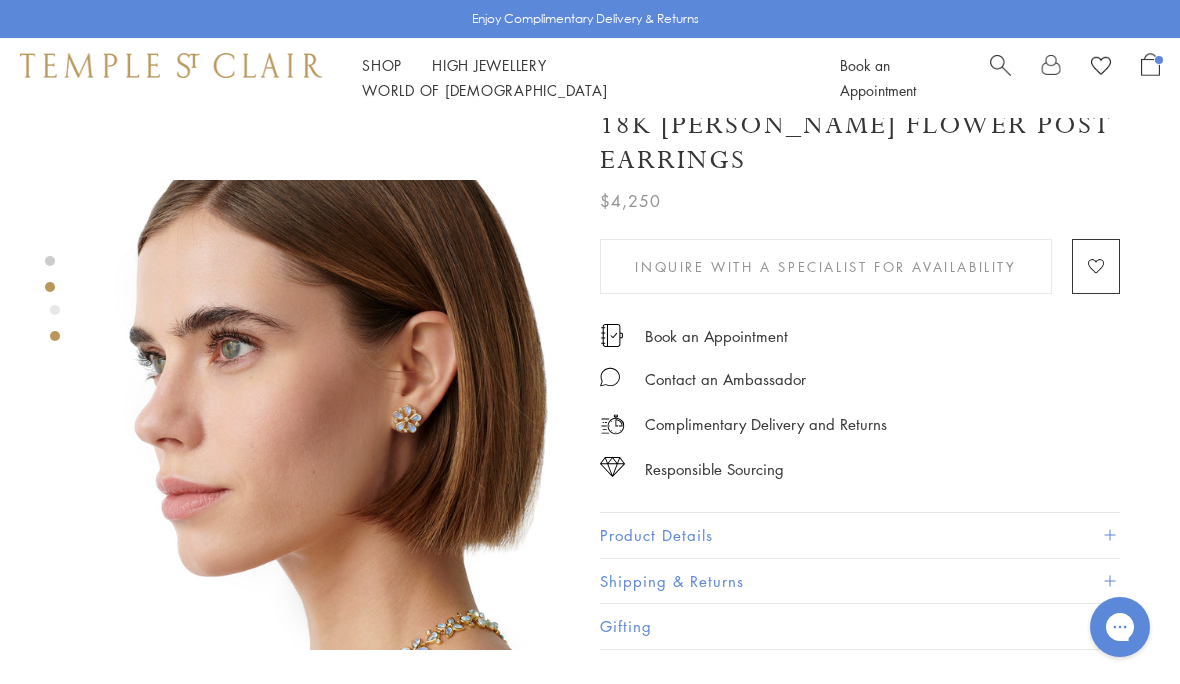 click on "Product Details" at bounding box center [860, 535] 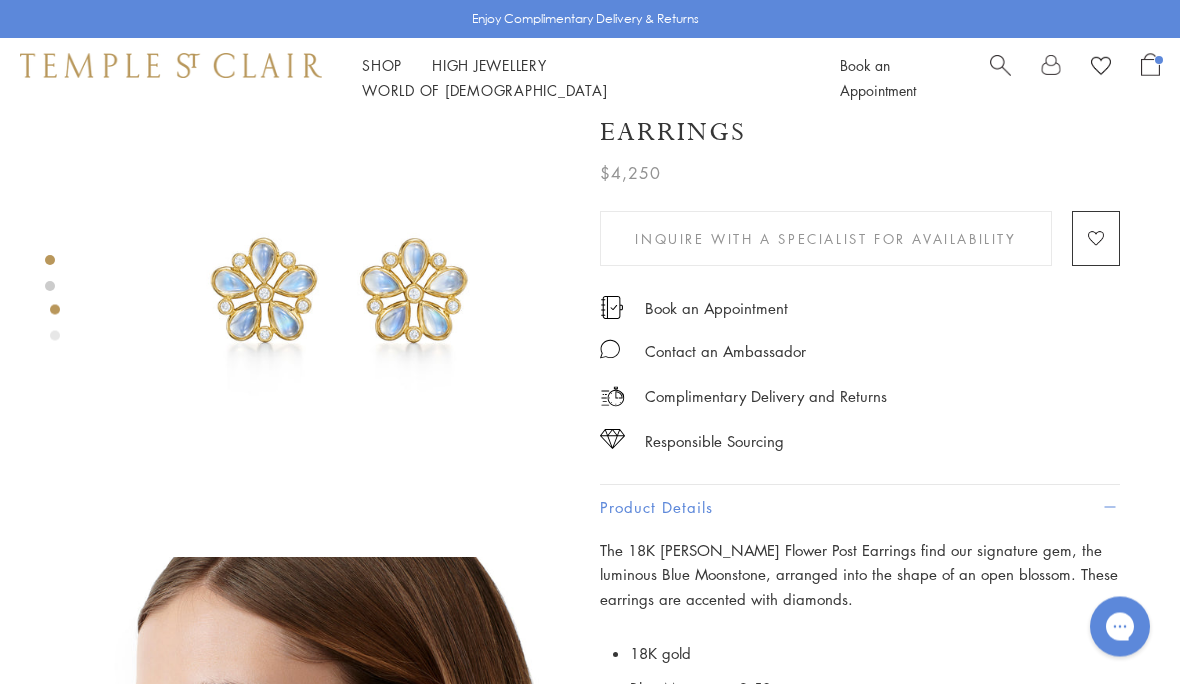 scroll, scrollTop: 0, scrollLeft: 0, axis: both 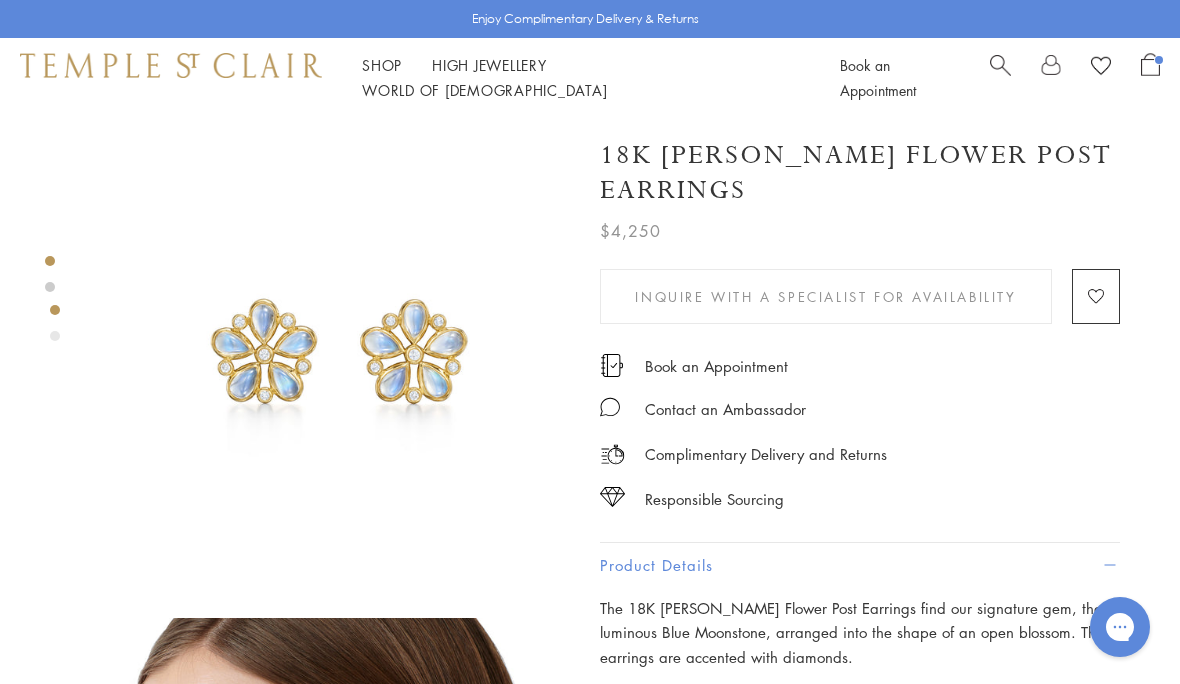 click on "Inquire With A Specialist for Availability" at bounding box center (825, 297) 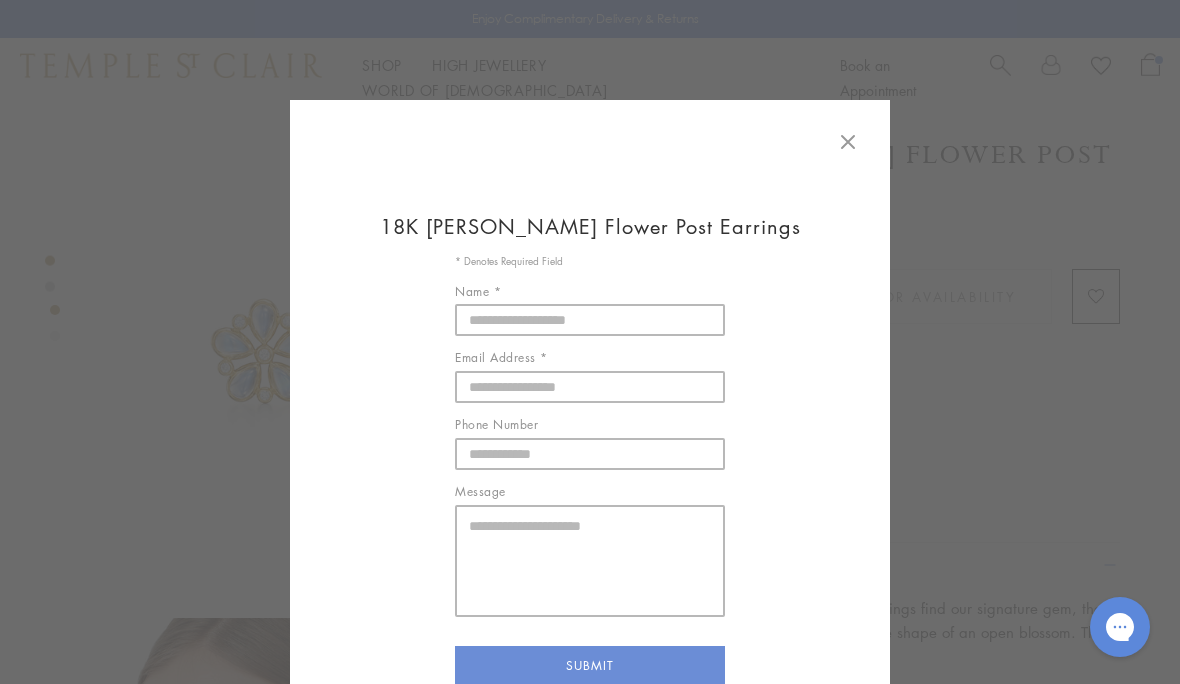 click at bounding box center [848, 143] 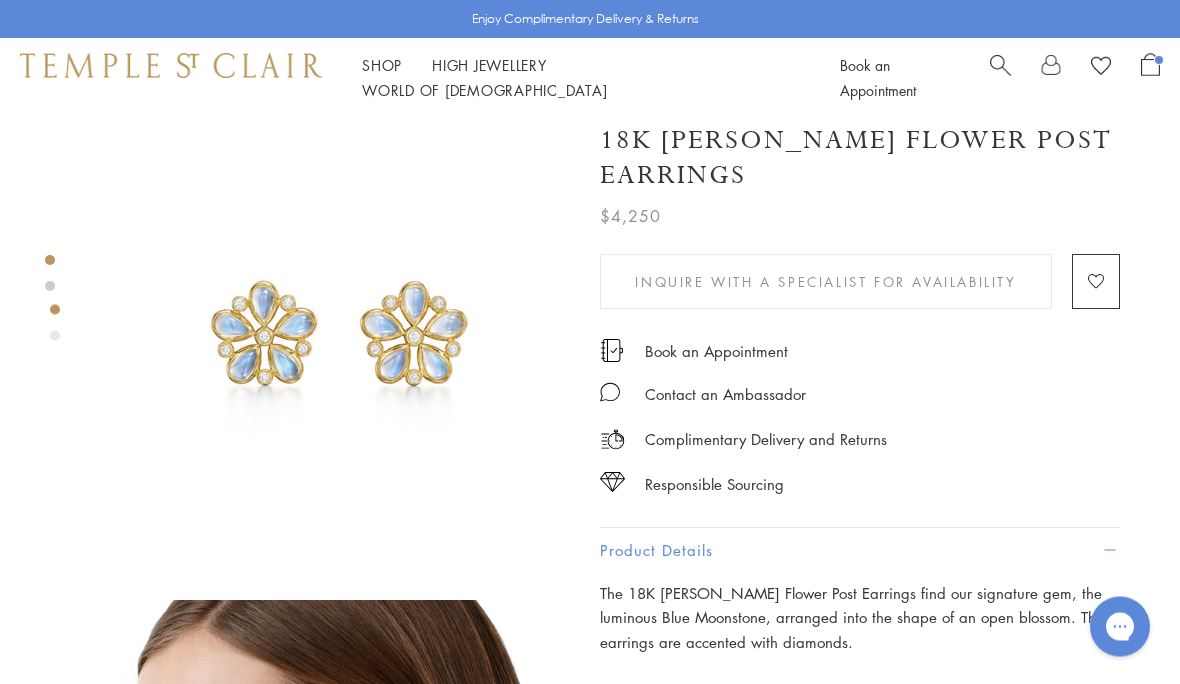 scroll, scrollTop: 0, scrollLeft: 0, axis: both 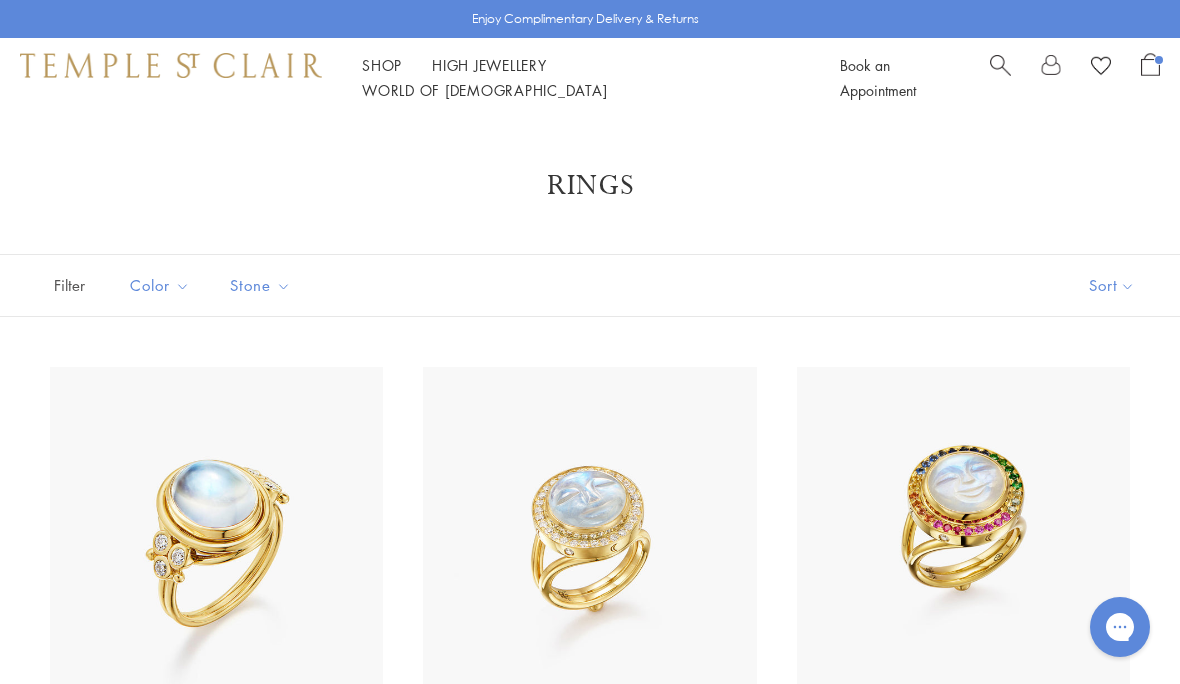 click on "Shop Shop" at bounding box center [382, 65] 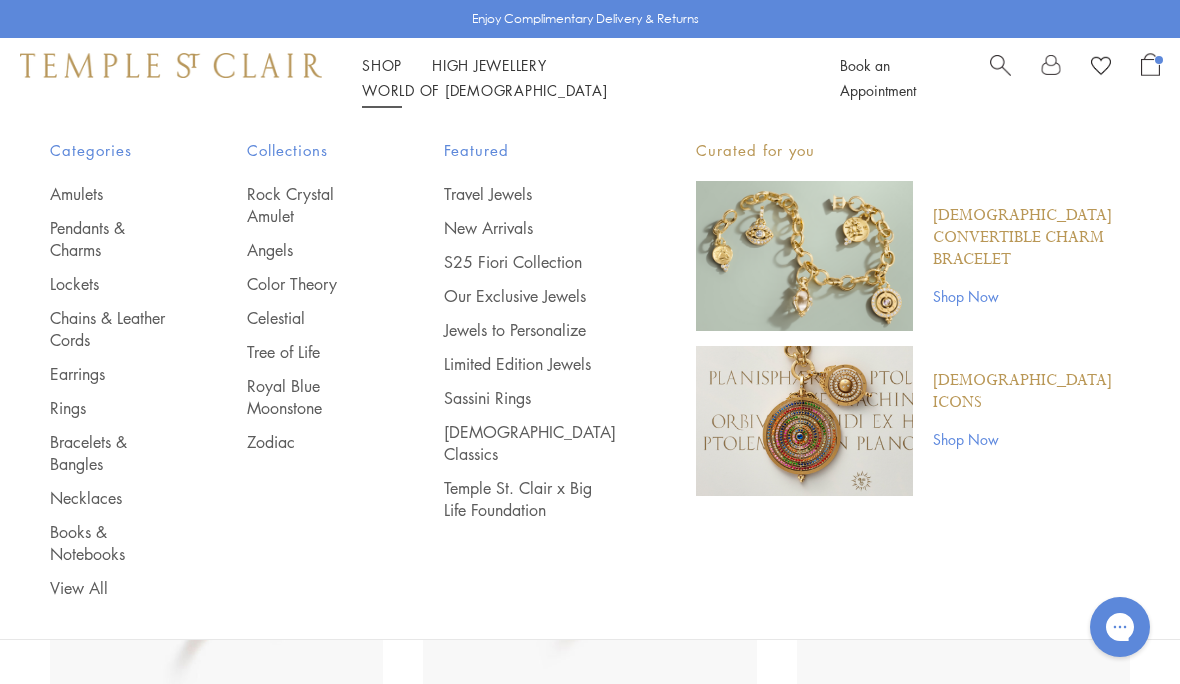 click on "Earrings" at bounding box center (108, 374) 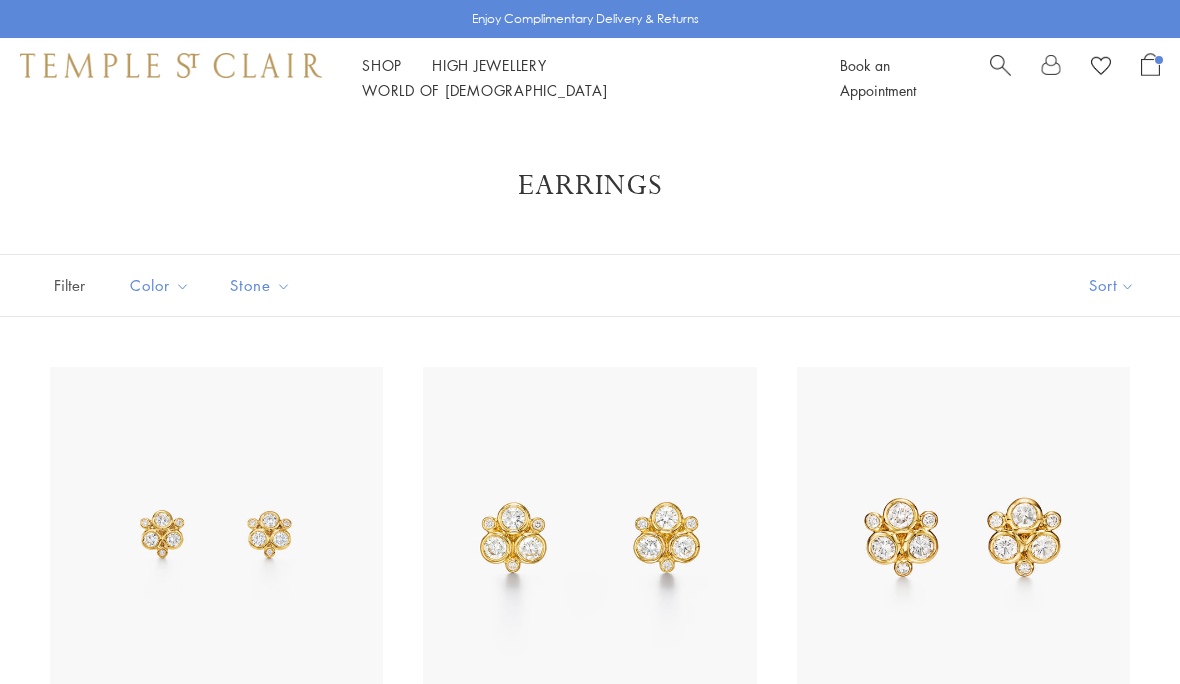 scroll, scrollTop: 0, scrollLeft: 0, axis: both 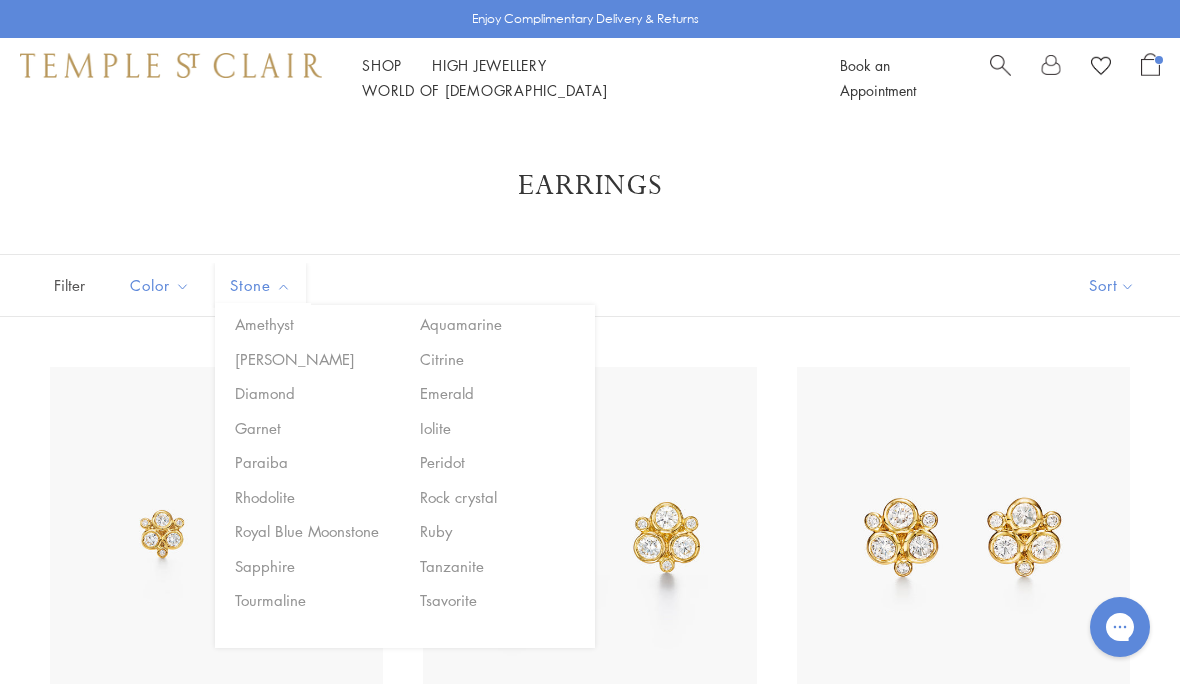click on "Royal Blue Moonstone" at bounding box center [315, 531] 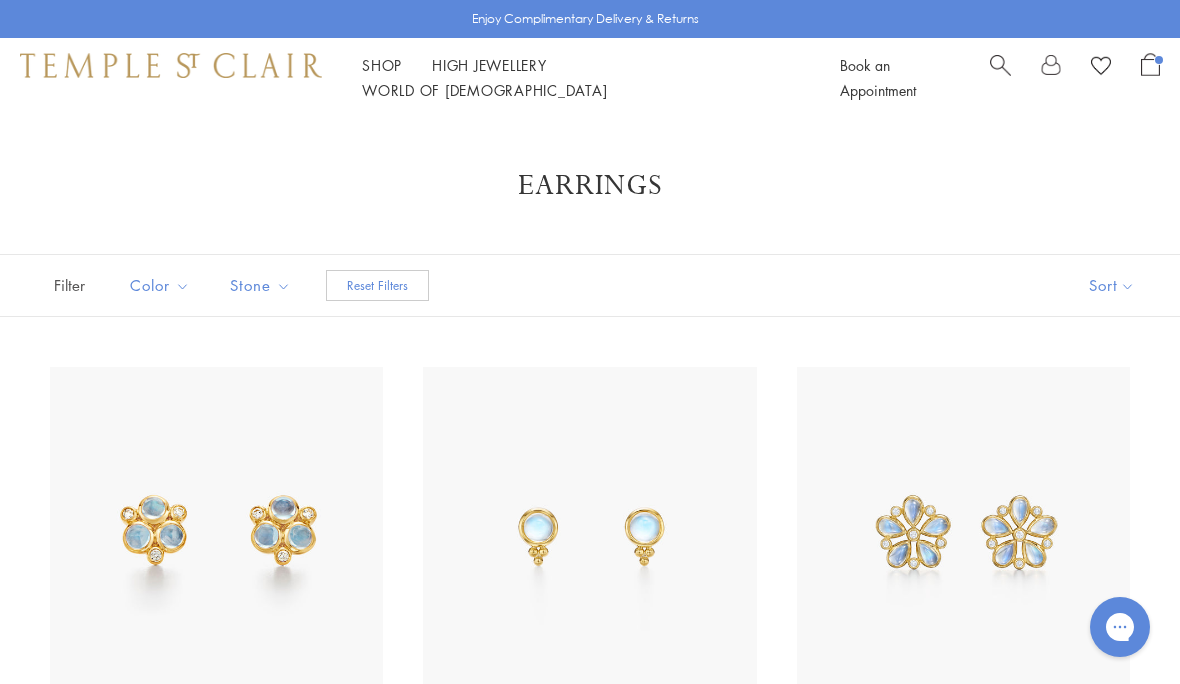 click on "Earrings
Filters
Color
Blue
Gold
Green
Multicolored
Orange
Pink
Purple
Red
Yellow" at bounding box center (590, 2579) 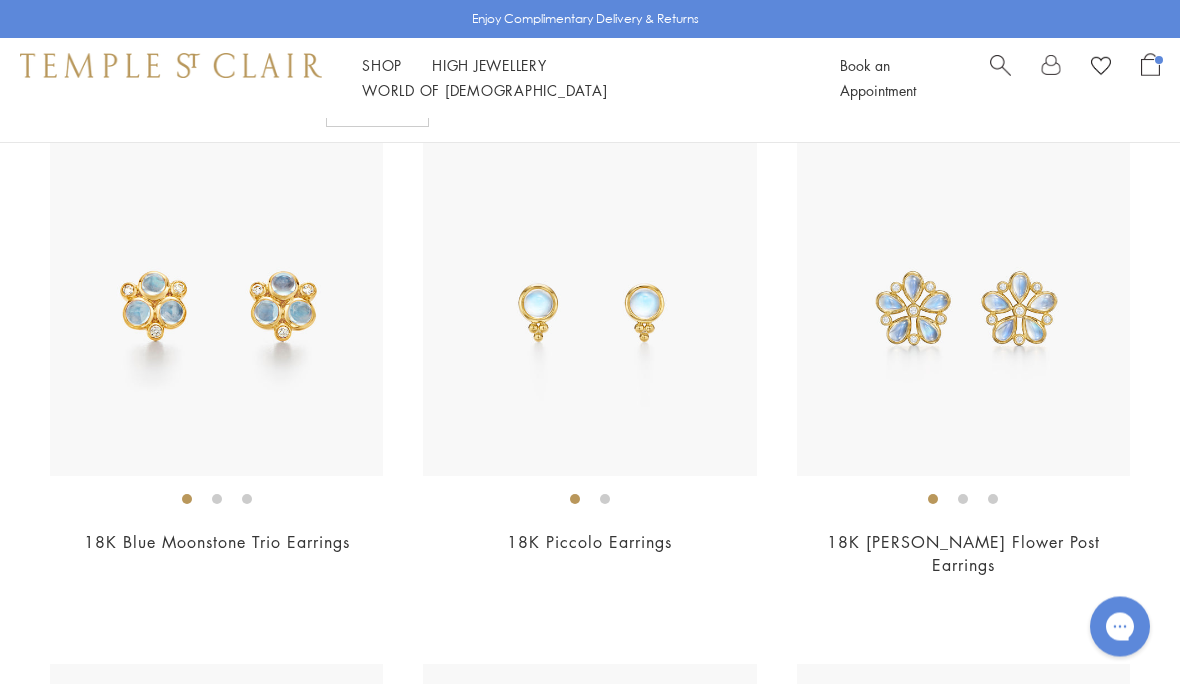 scroll, scrollTop: 224, scrollLeft: 0, axis: vertical 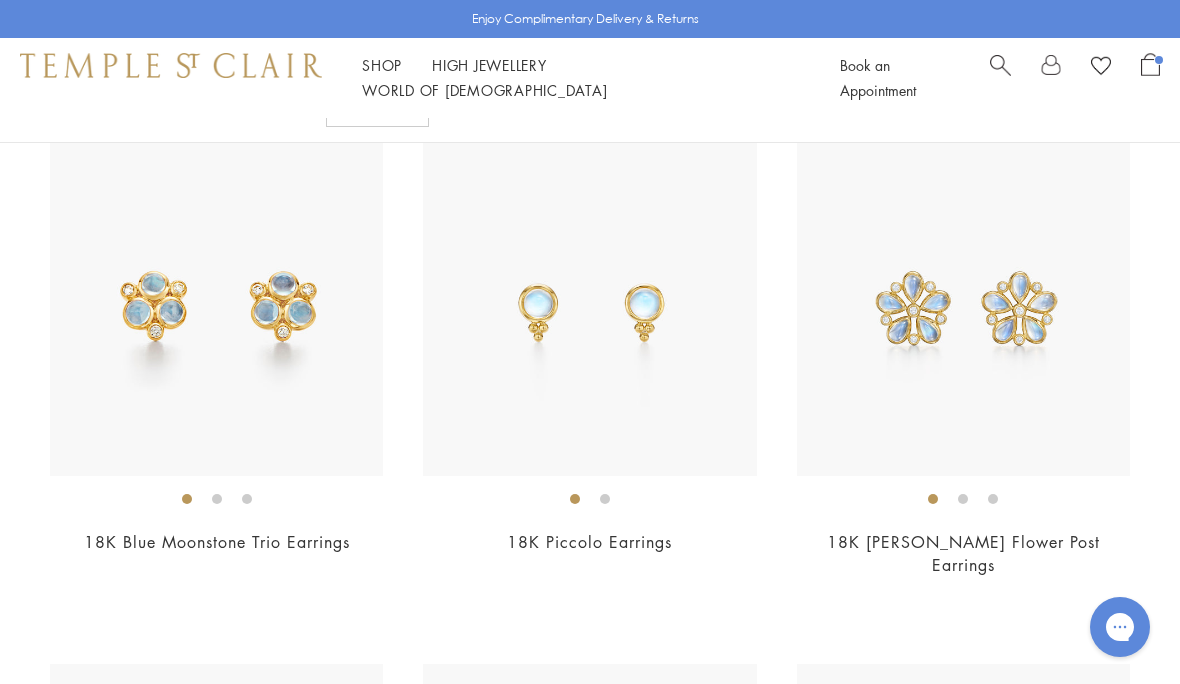 click at bounding box center [589, 309] 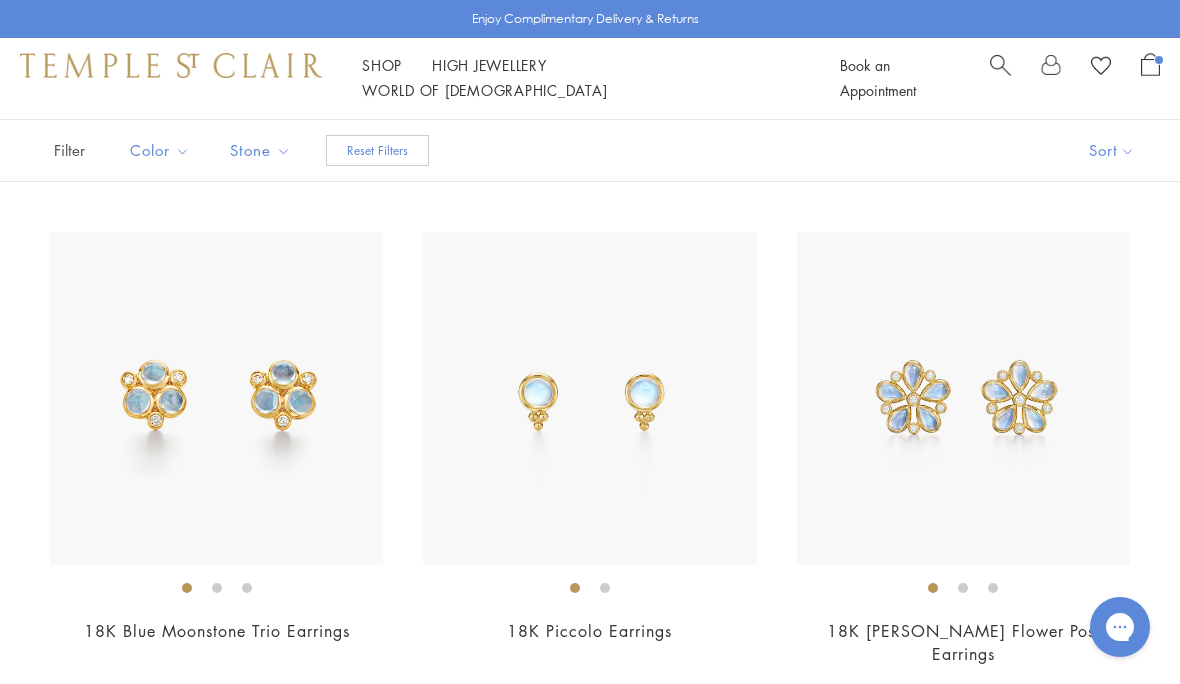 scroll, scrollTop: 145, scrollLeft: 0, axis: vertical 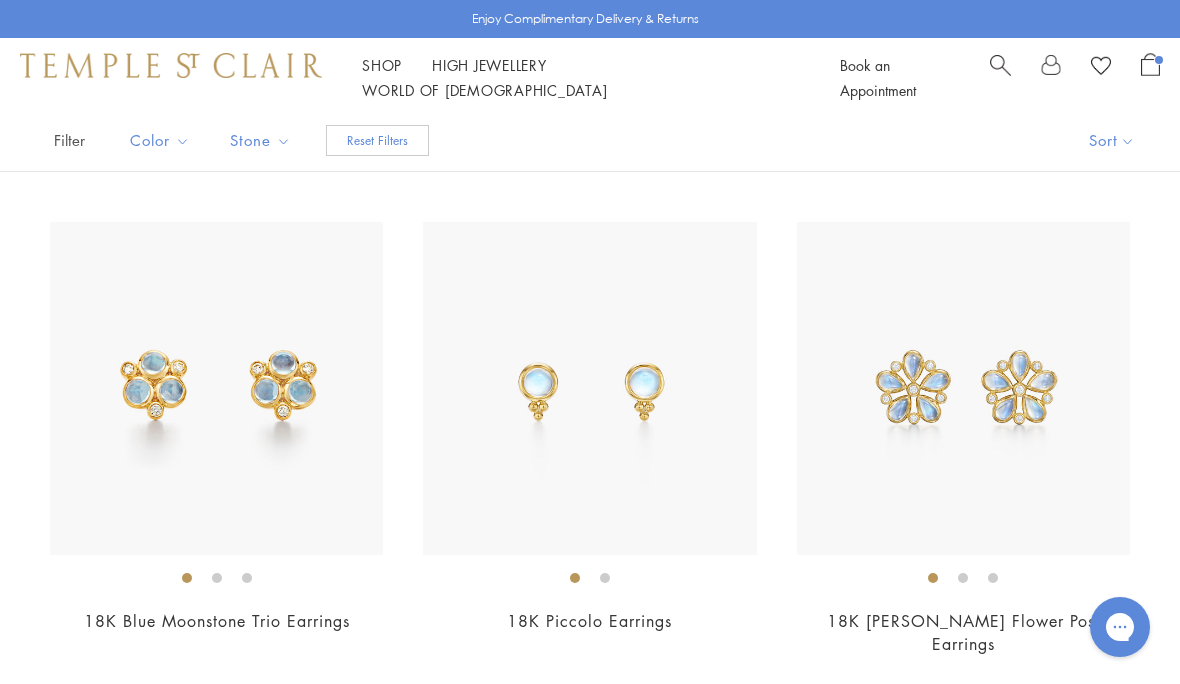 click at bounding box center (216, 388) 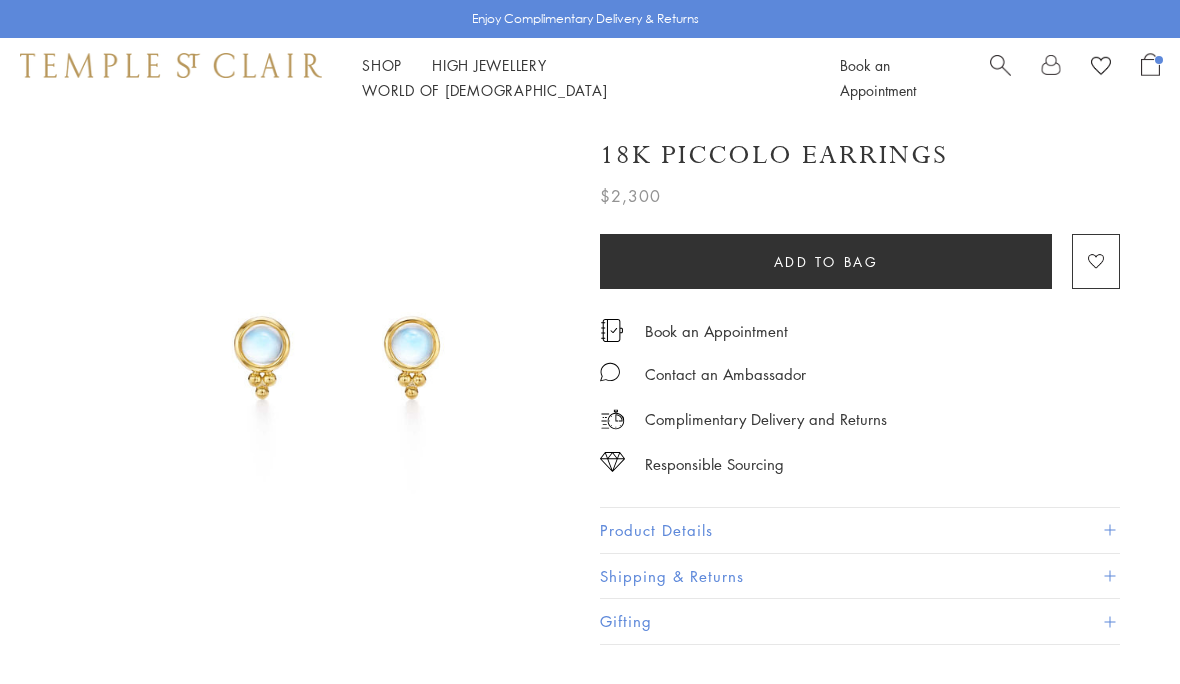 scroll, scrollTop: 0, scrollLeft: 0, axis: both 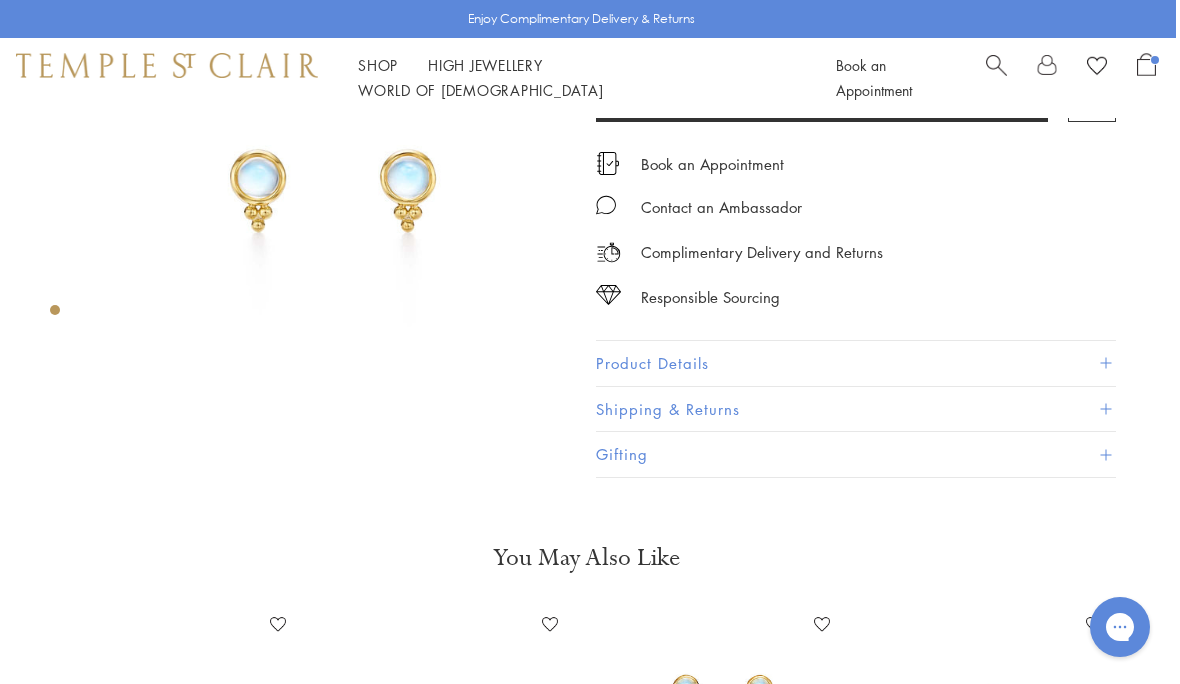 click on "Product Details" at bounding box center [856, 363] 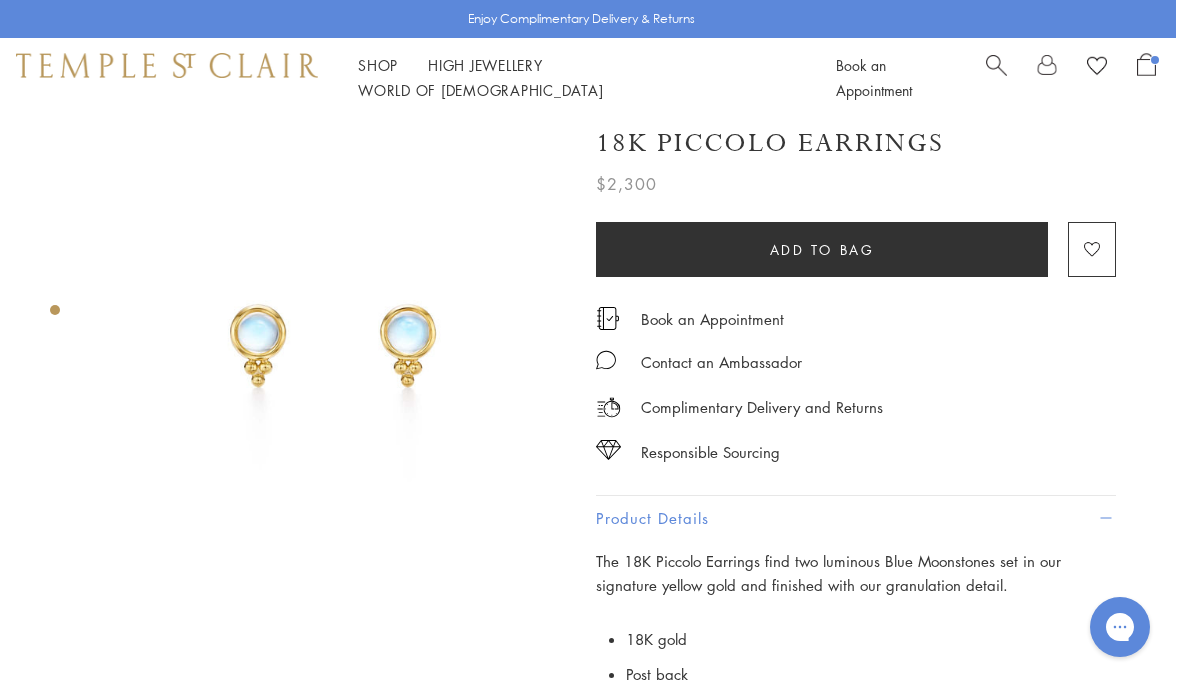 scroll, scrollTop: 0, scrollLeft: 4, axis: horizontal 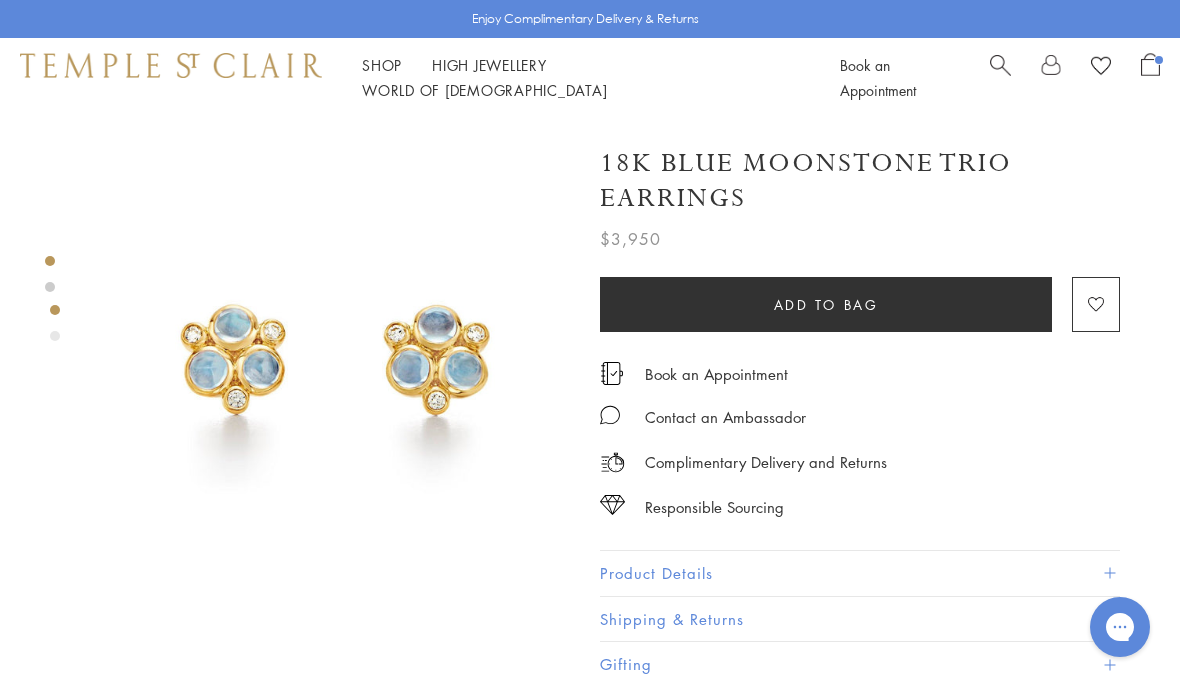 click on "Add to bag" at bounding box center [826, 305] 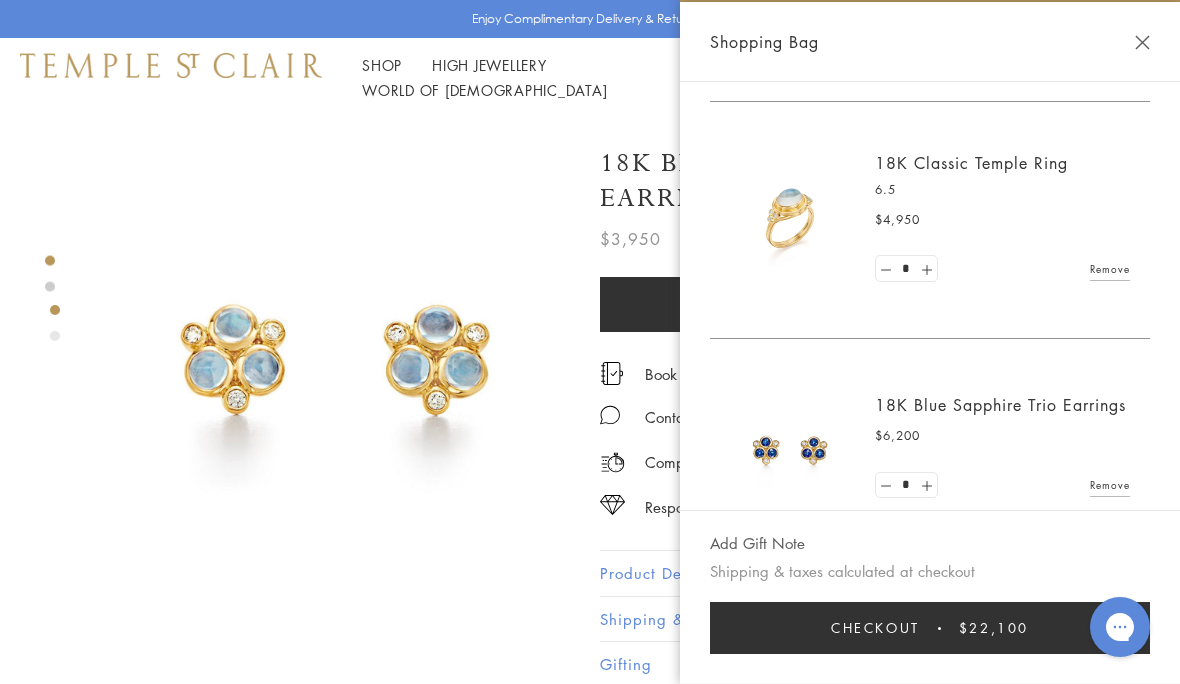 scroll, scrollTop: 431, scrollLeft: 0, axis: vertical 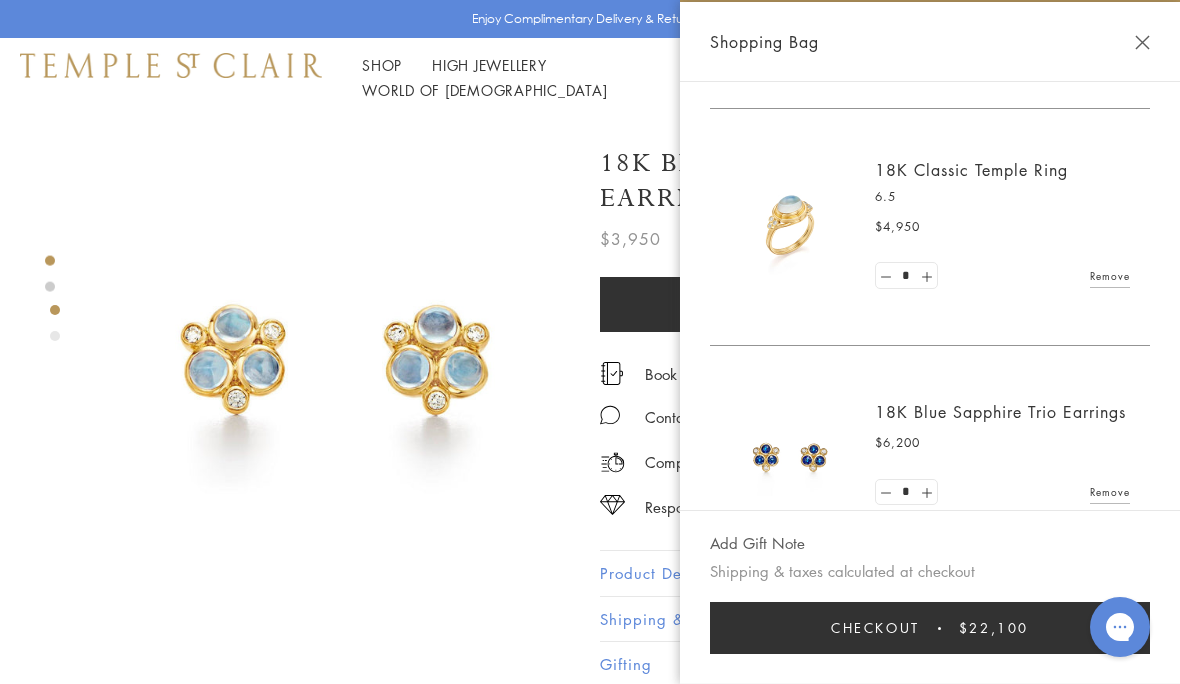 click on "Remove" at bounding box center [1110, 276] 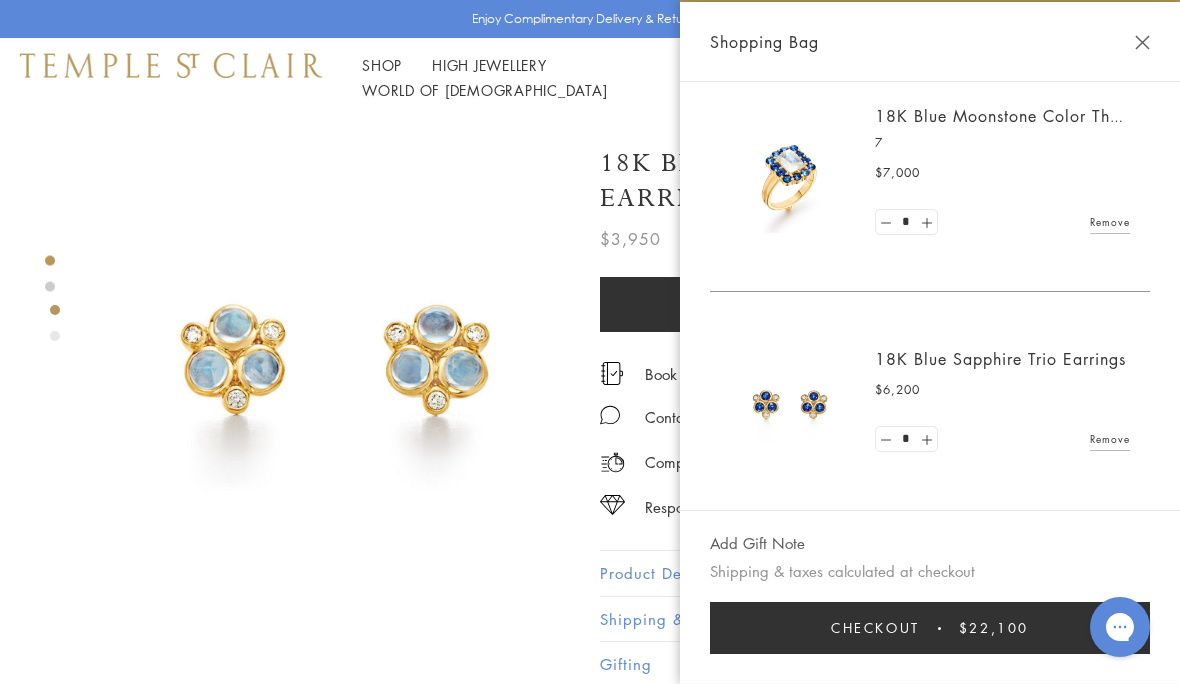 scroll, scrollTop: 244, scrollLeft: 0, axis: vertical 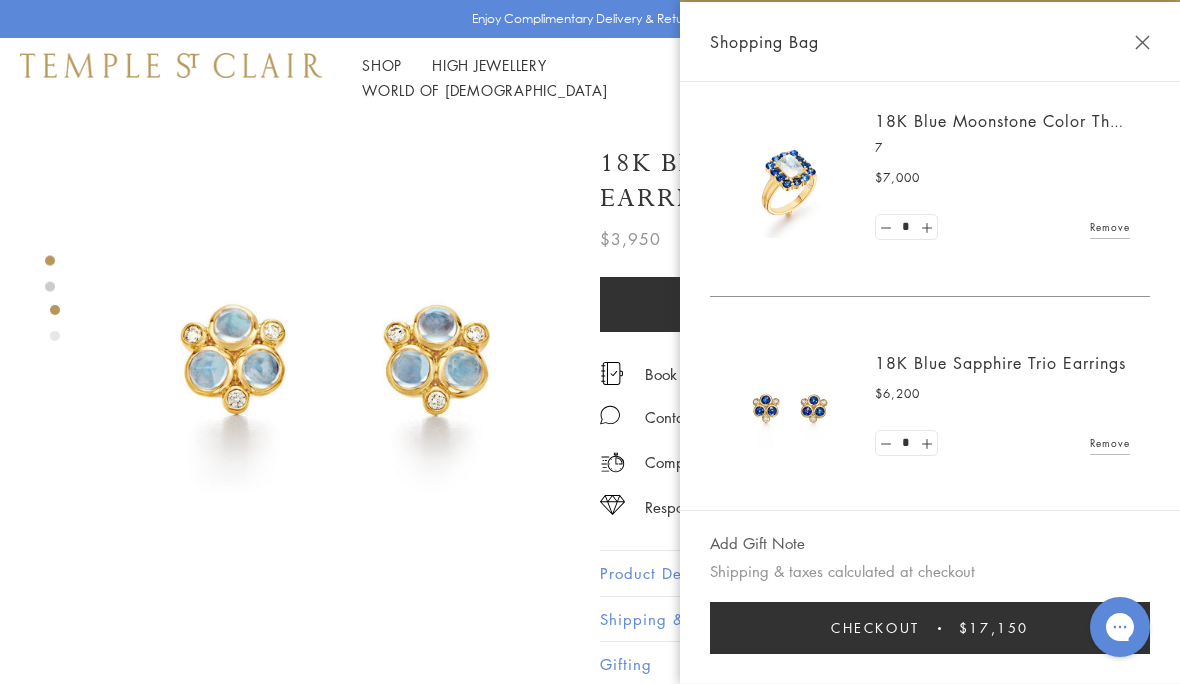 click on "Remove" at bounding box center [1110, 443] 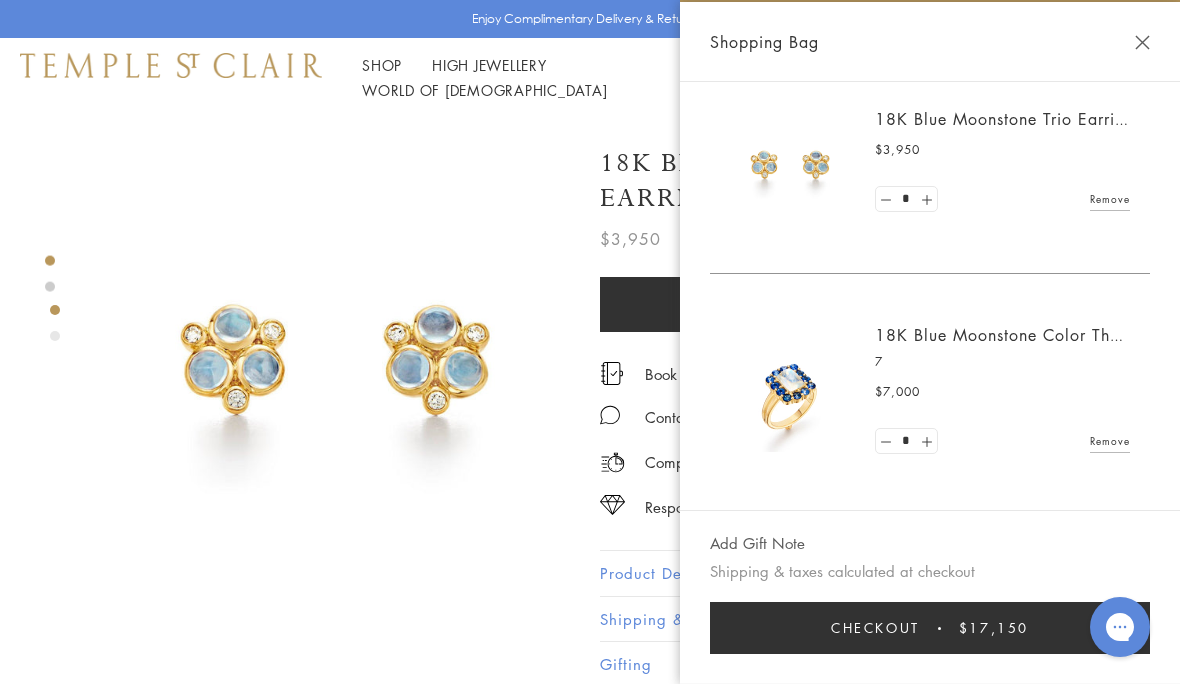 scroll, scrollTop: 23, scrollLeft: 0, axis: vertical 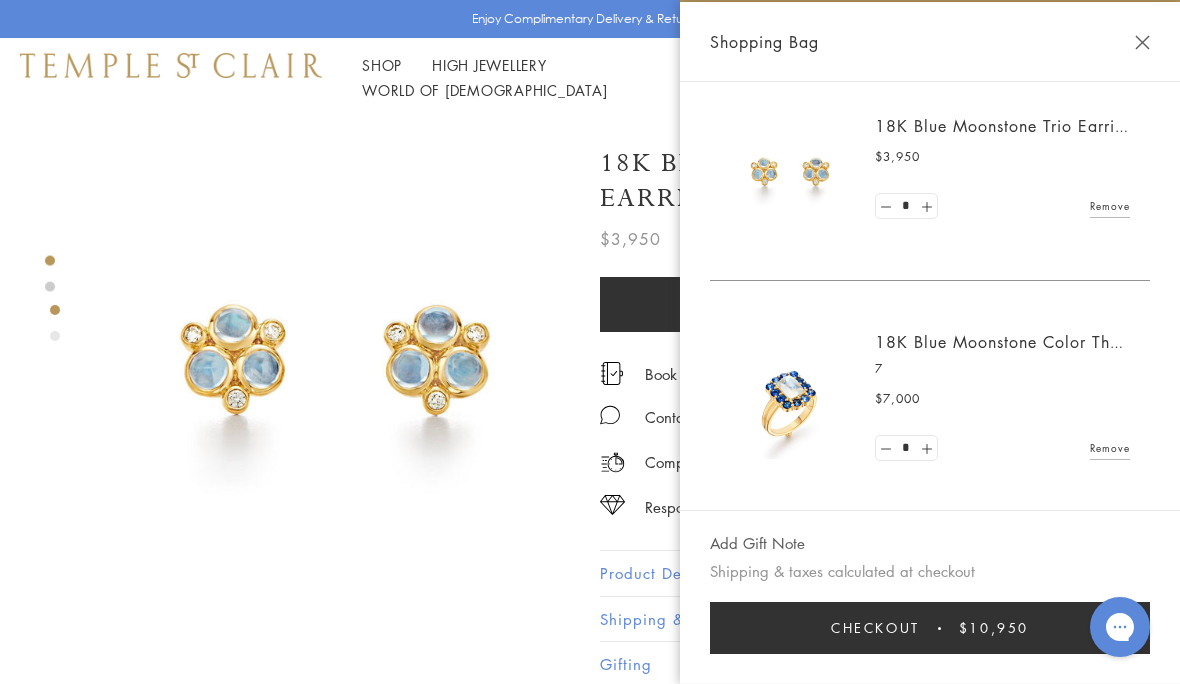 click on "Checkout
$10,950" at bounding box center [930, 628] 